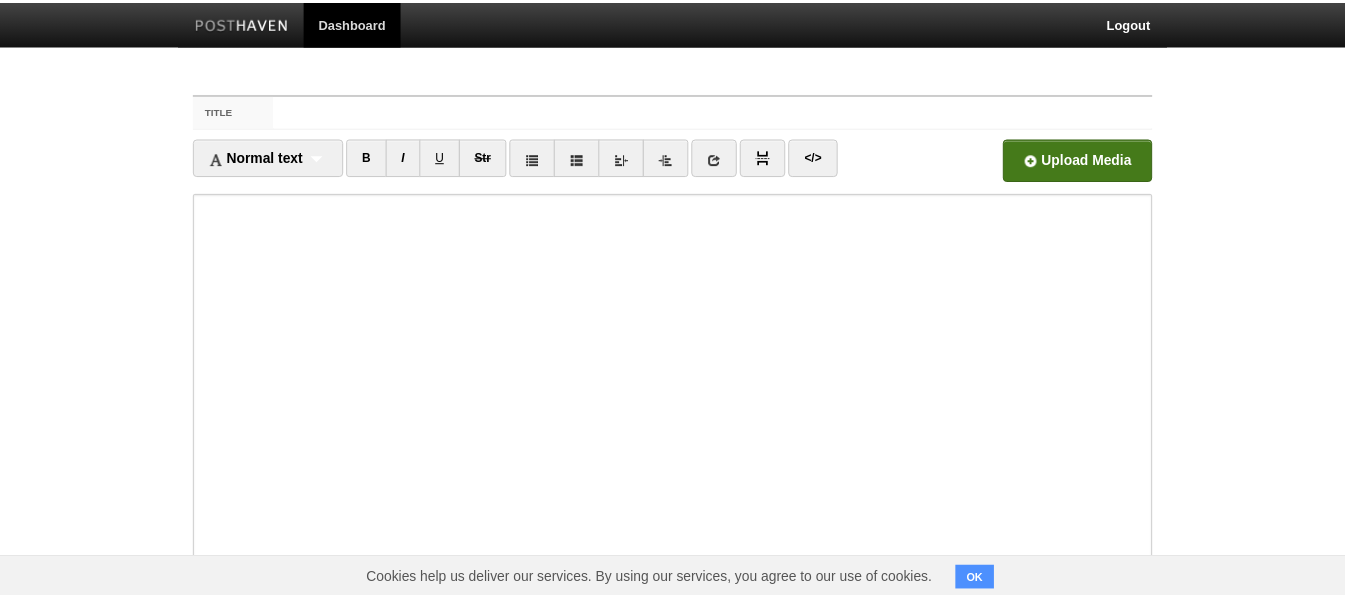 scroll, scrollTop: 0, scrollLeft: 0, axis: both 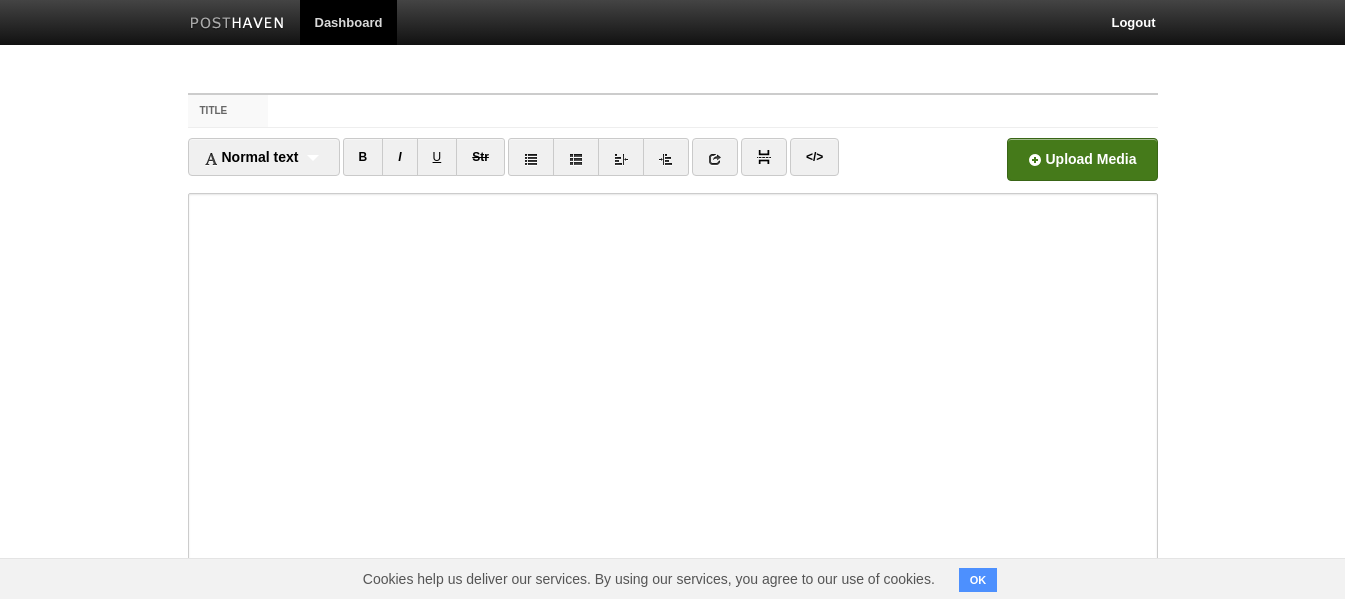 click at bounding box center [478, 165] 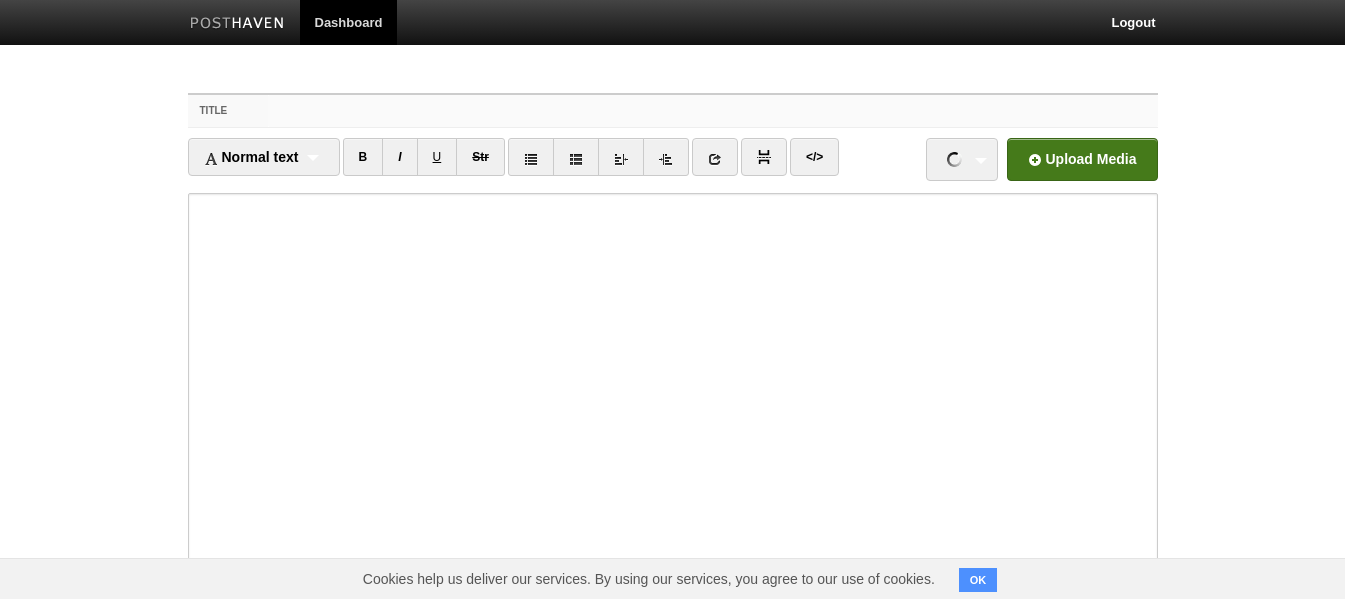 click on "Title" at bounding box center [712, 111] 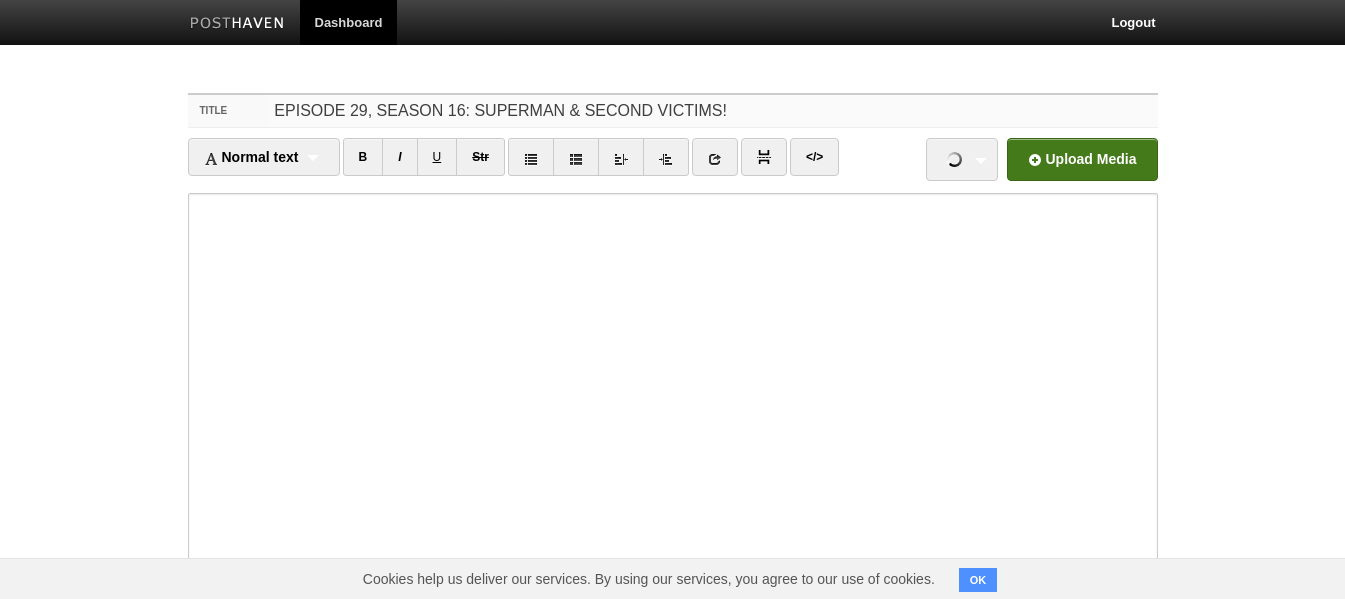 type on "EPISODE 29, SEASON 16: SUPERMAN & SECOND VICTIMS!" 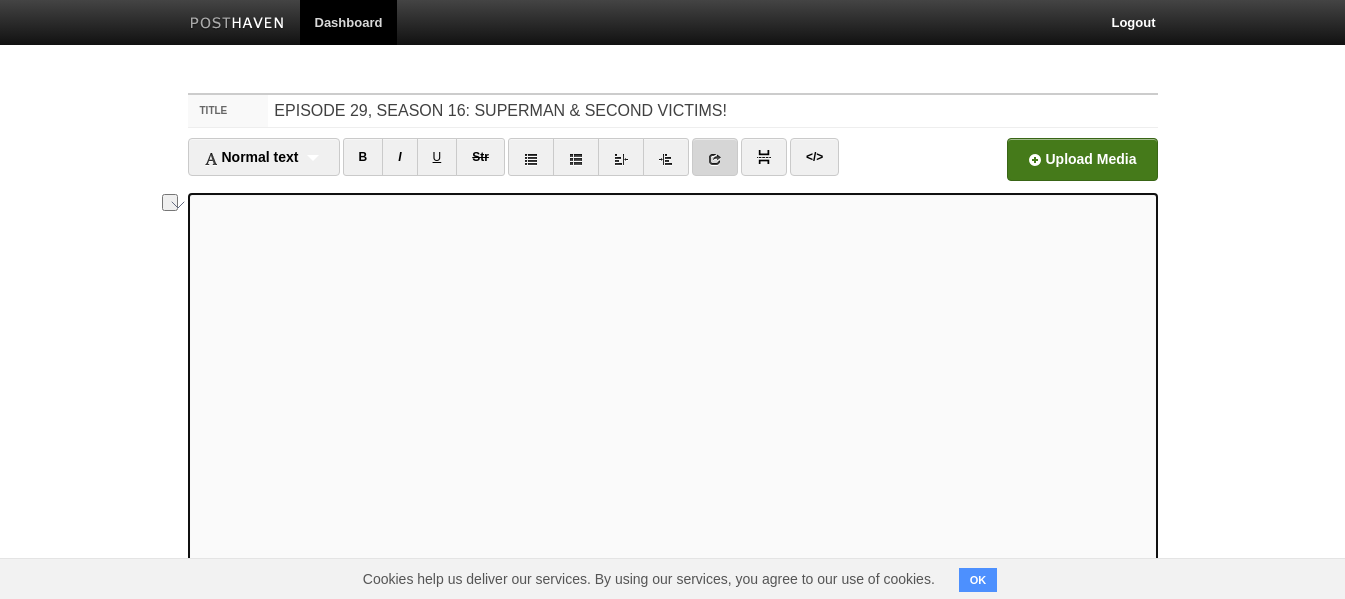 click at bounding box center [715, 159] 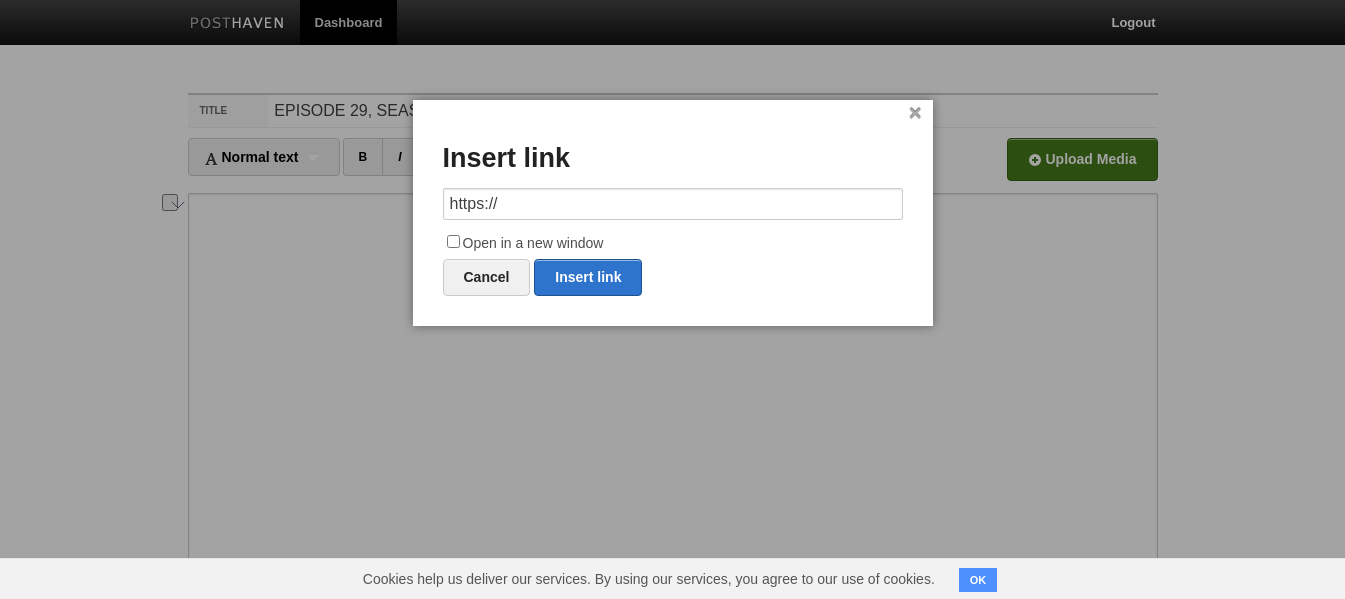drag, startPoint x: 580, startPoint y: 197, endPoint x: 424, endPoint y: 206, distance: 156.2594 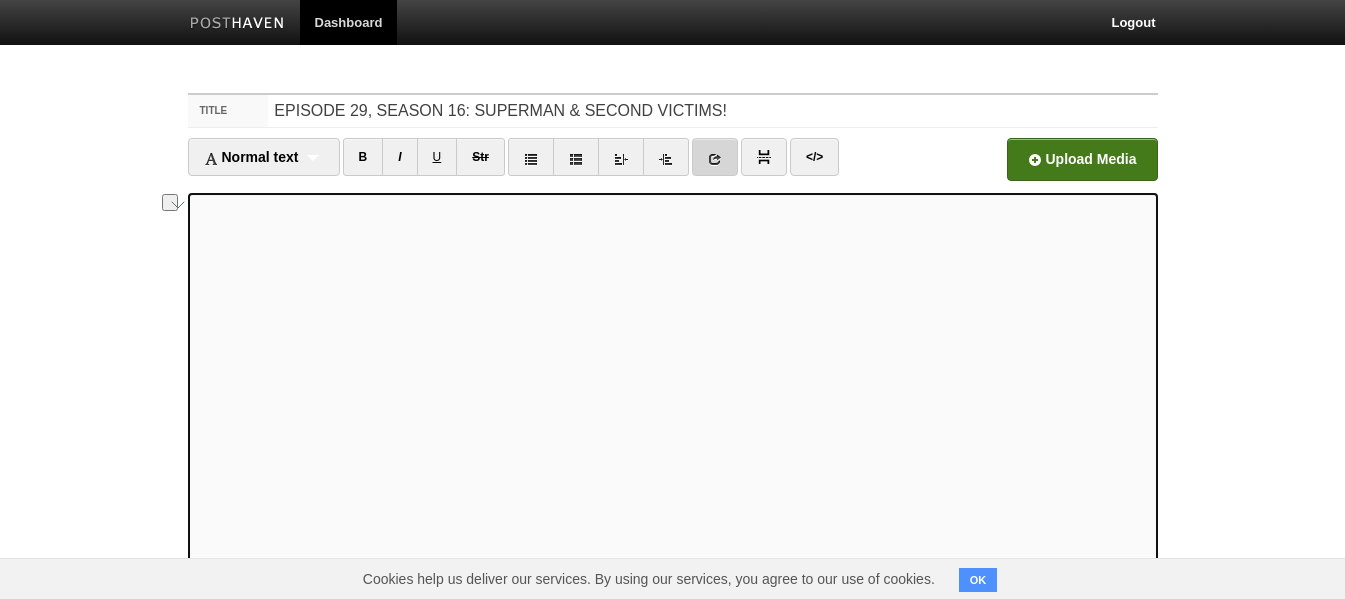 click at bounding box center (715, 157) 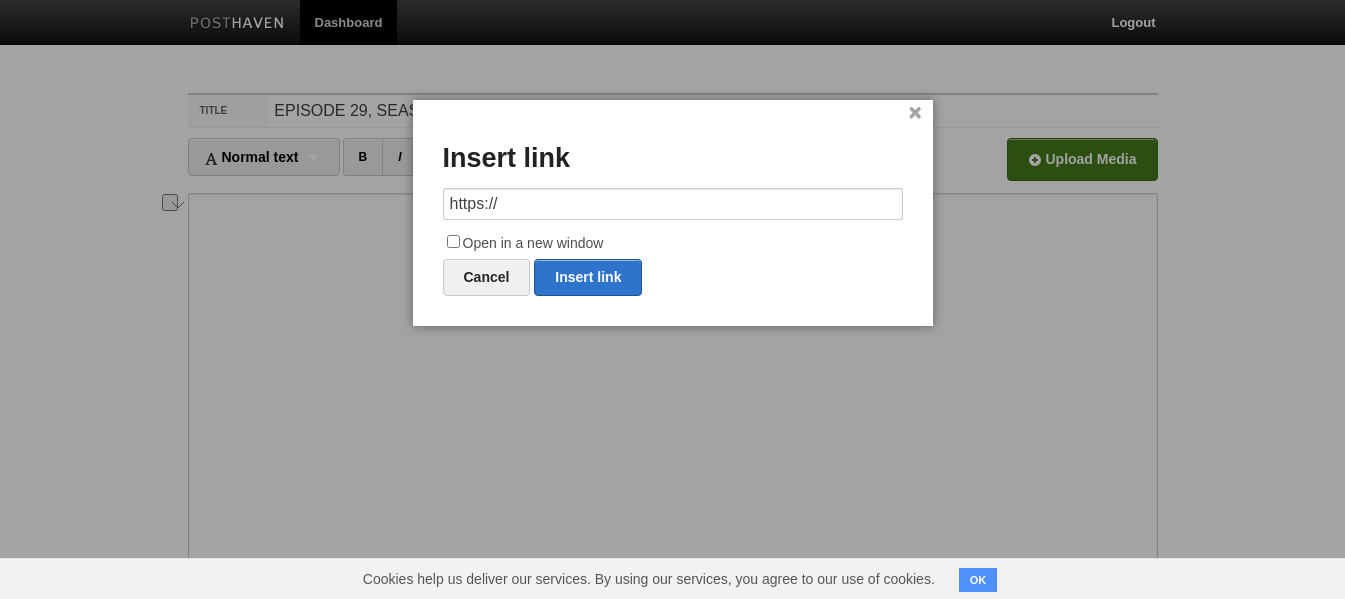 drag, startPoint x: 615, startPoint y: 208, endPoint x: 401, endPoint y: 198, distance: 214.23352 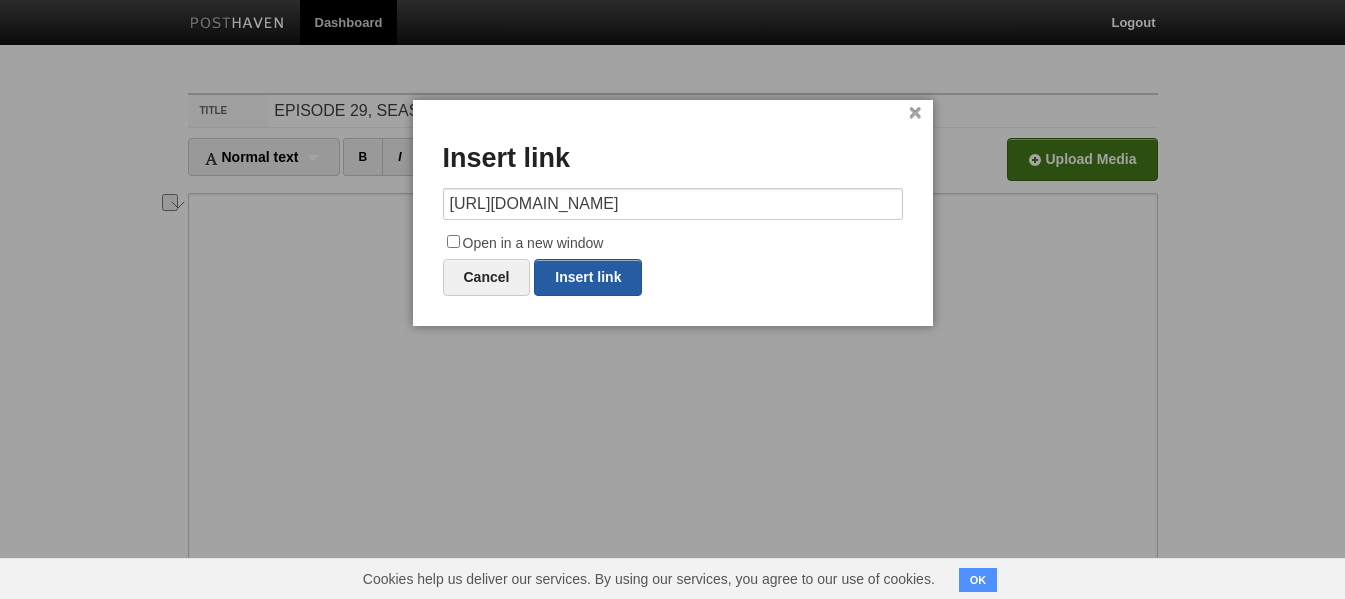 click on "Insert link" at bounding box center [588, 277] 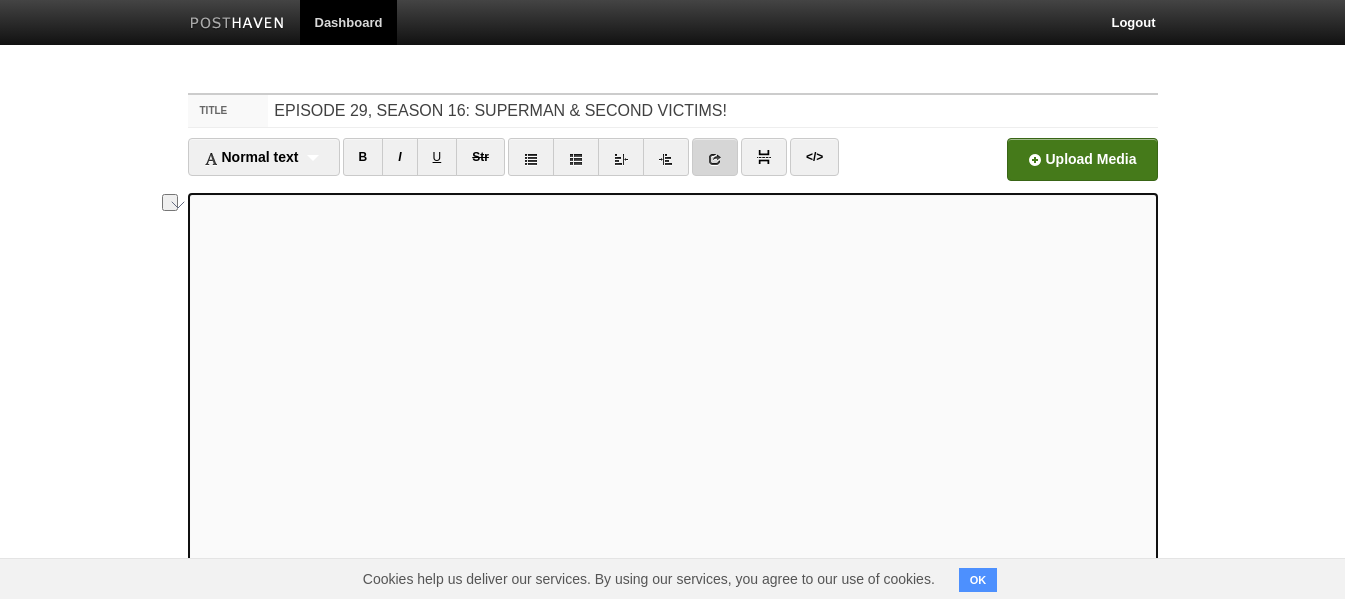 click at bounding box center [715, 157] 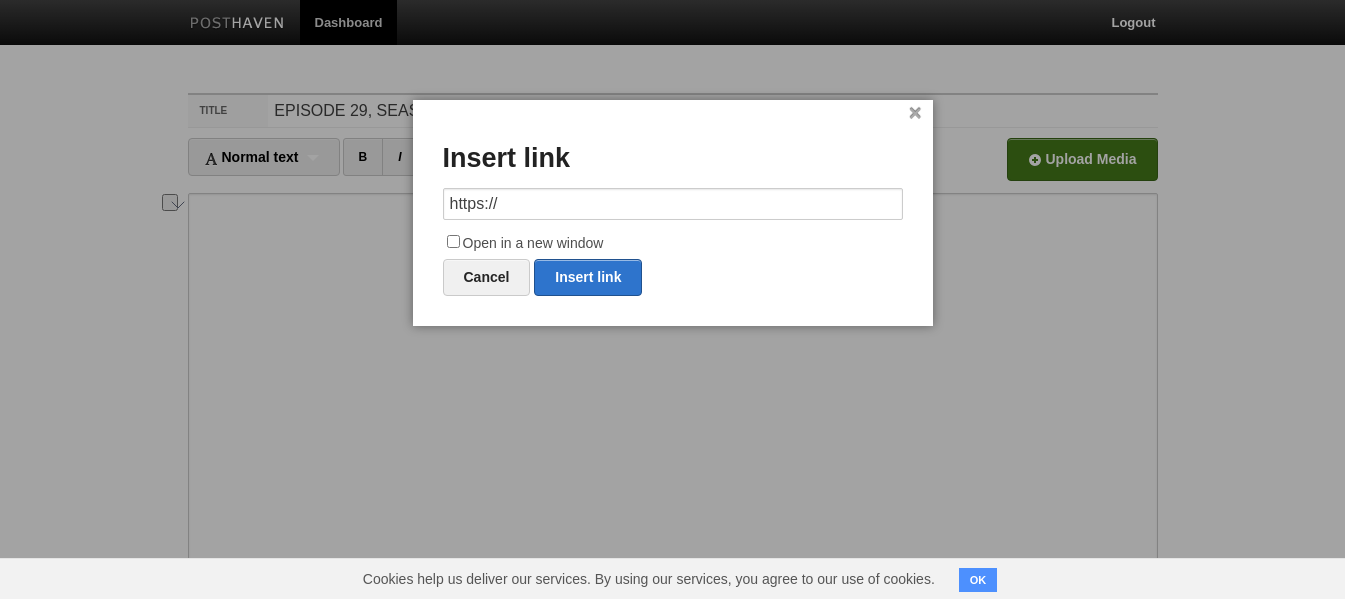 drag, startPoint x: 557, startPoint y: 204, endPoint x: 408, endPoint y: 202, distance: 149.01343 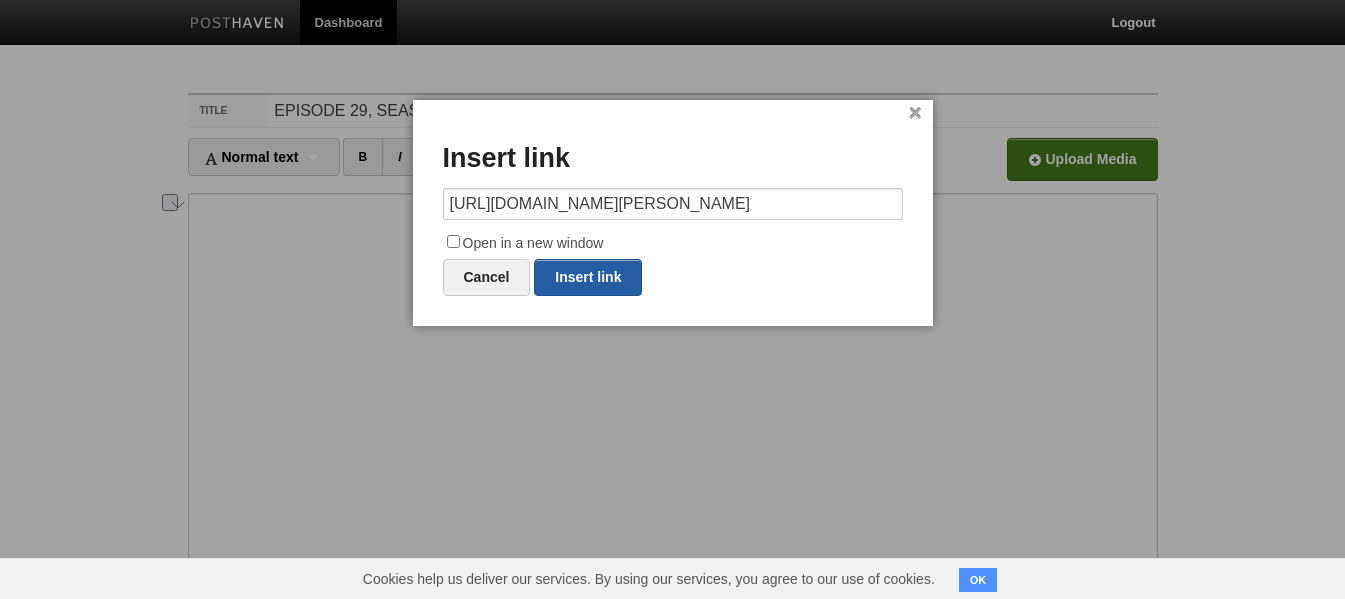 click on "Insert link" at bounding box center [588, 277] 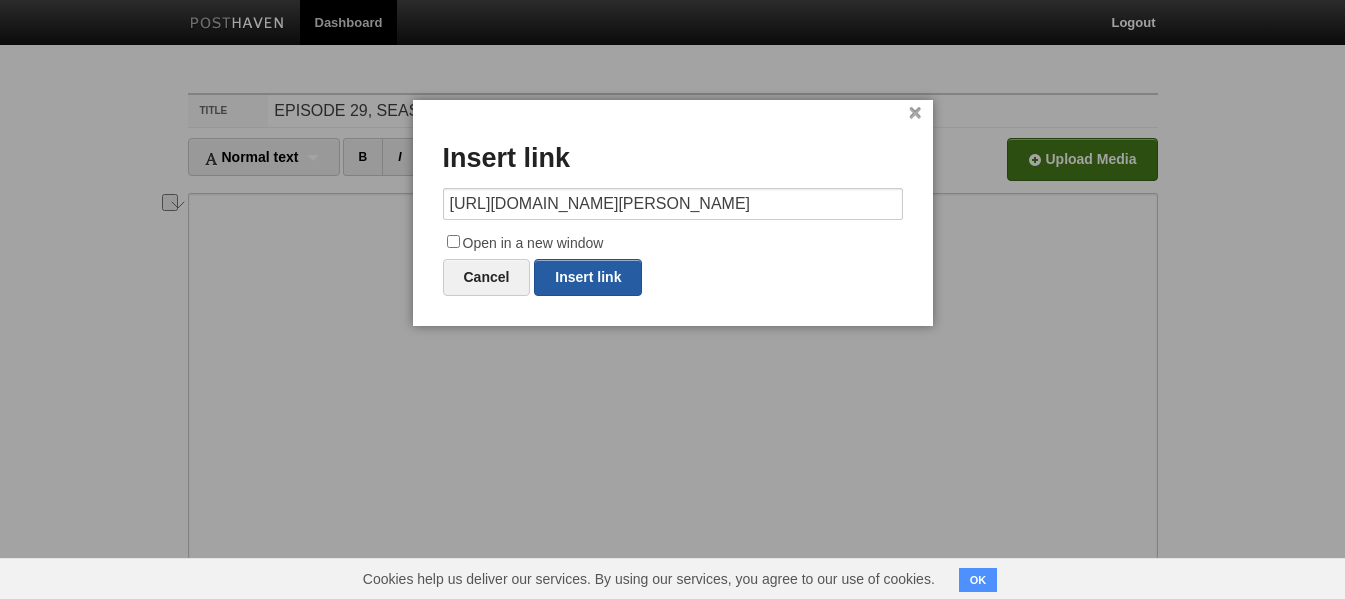 type on "https://" 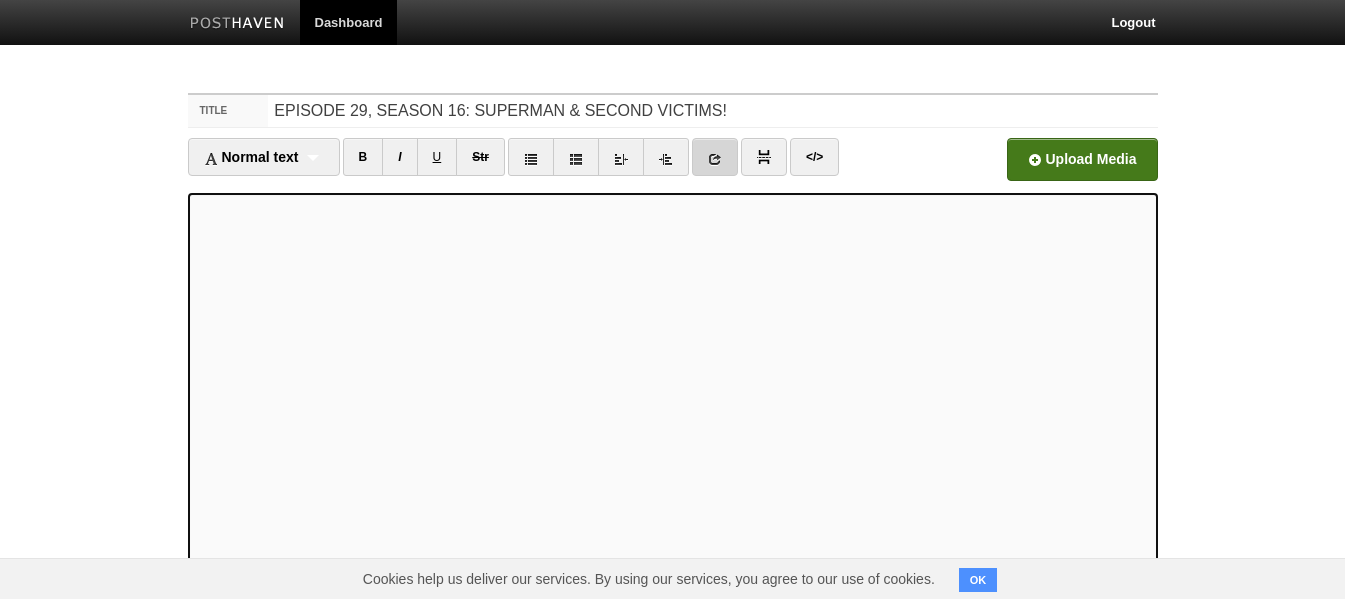 click at bounding box center [715, 159] 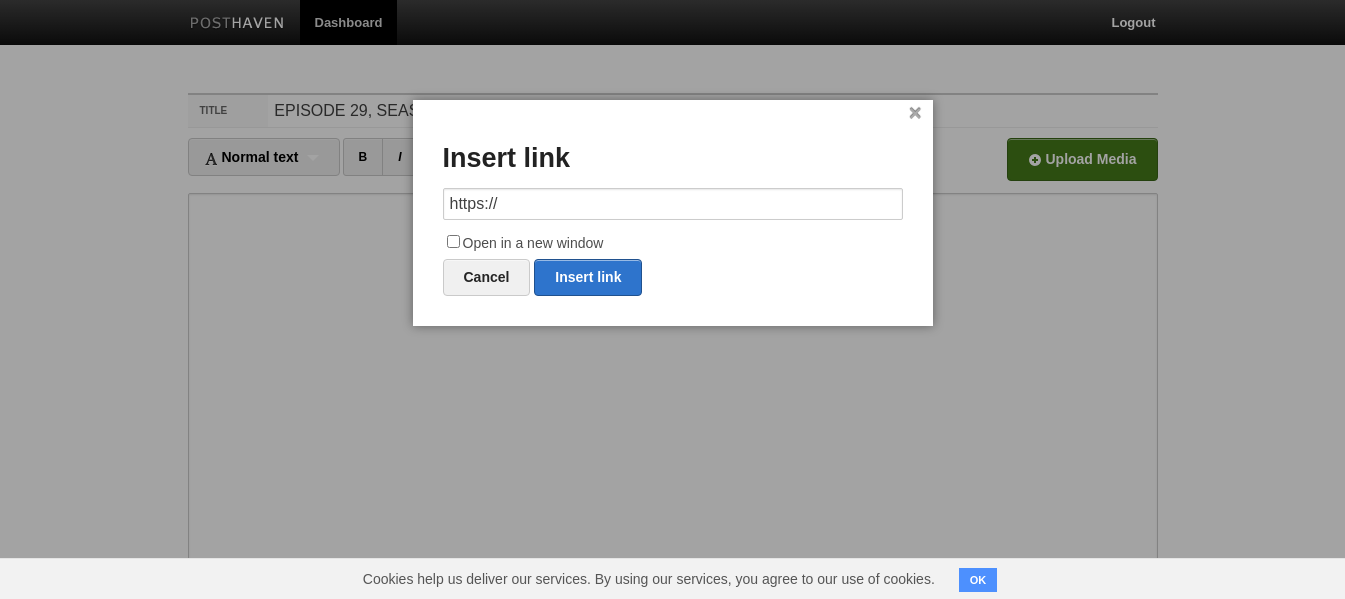 drag, startPoint x: 538, startPoint y: 202, endPoint x: 436, endPoint y: 201, distance: 102.0049 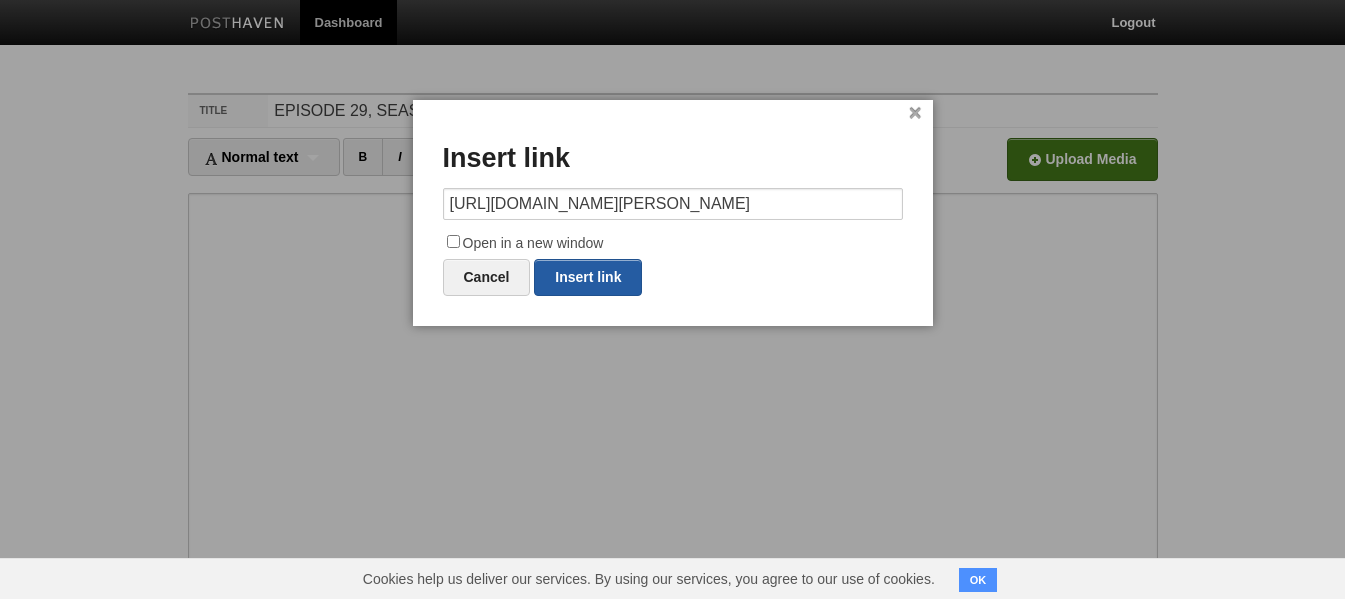click on "Insert link" at bounding box center (588, 277) 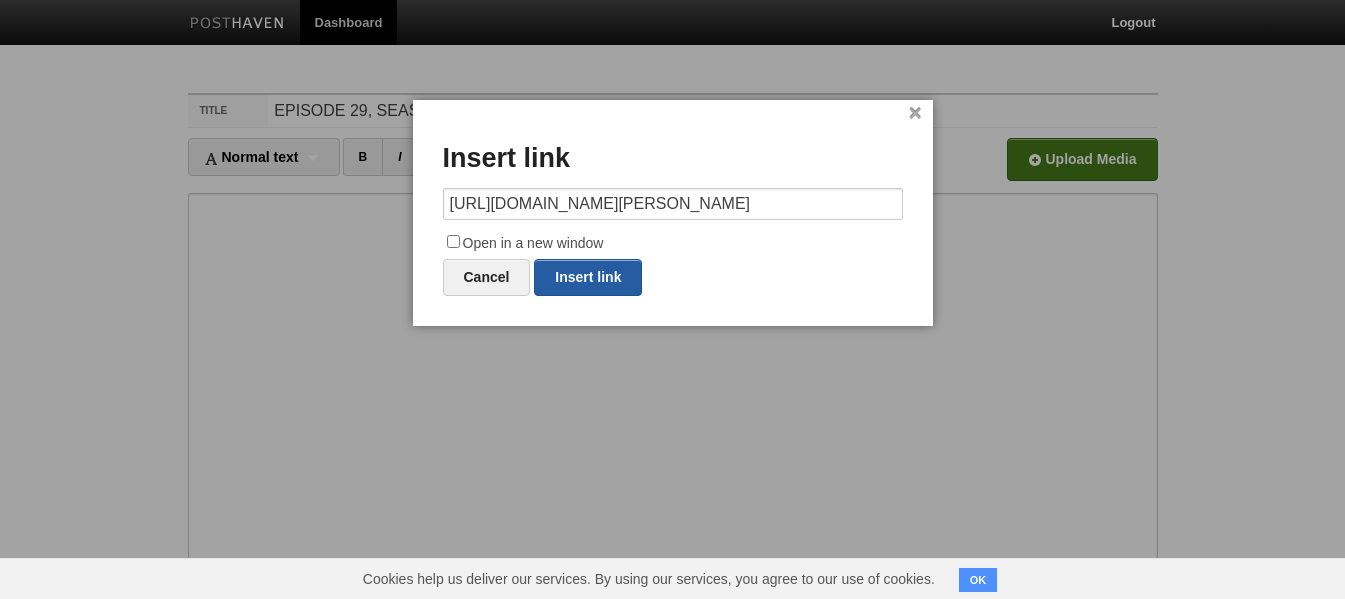type on "https://" 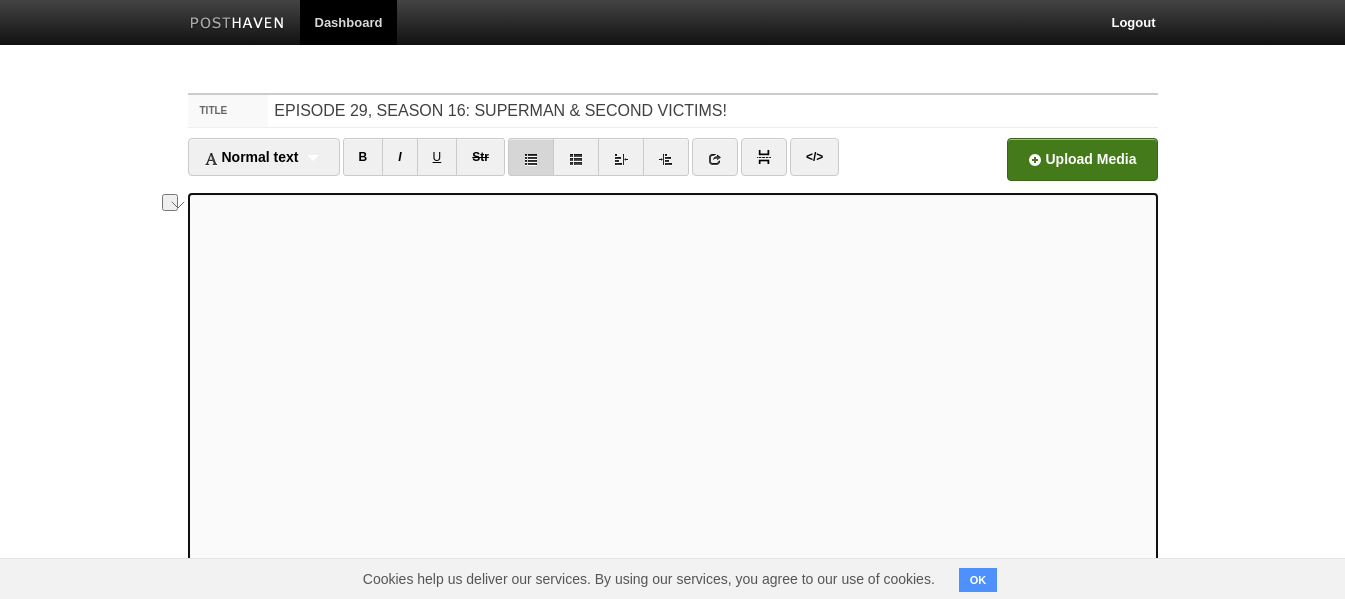 click at bounding box center (531, 159) 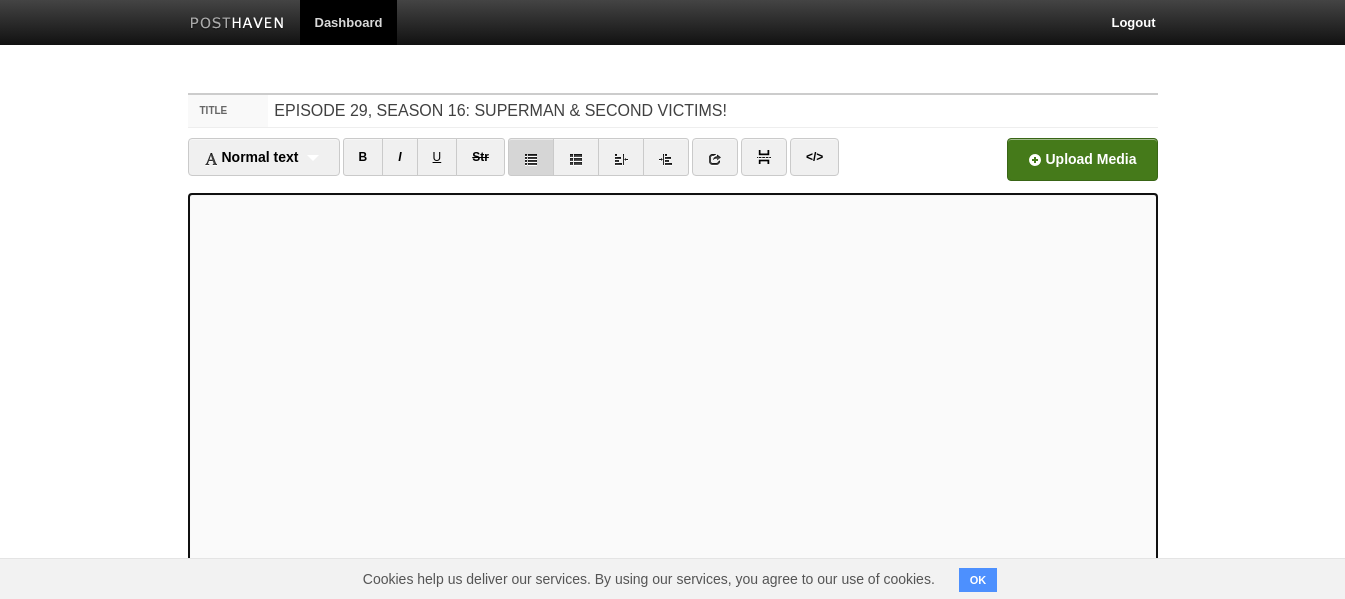 click at bounding box center (531, 159) 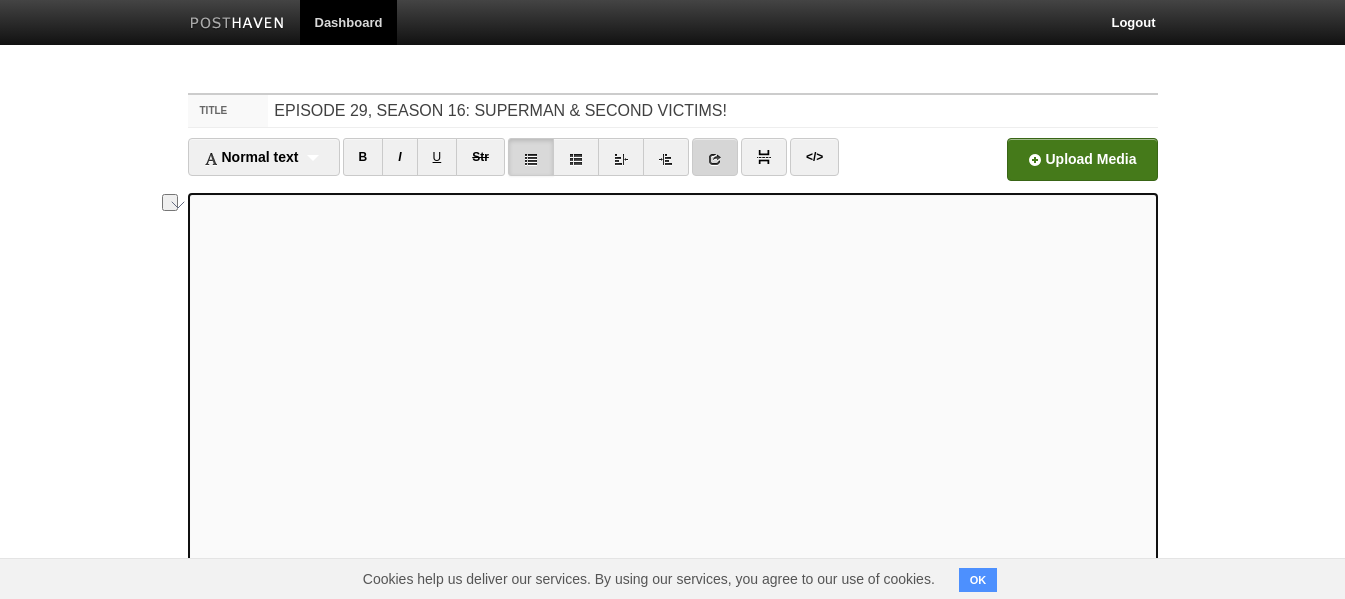 click at bounding box center (715, 159) 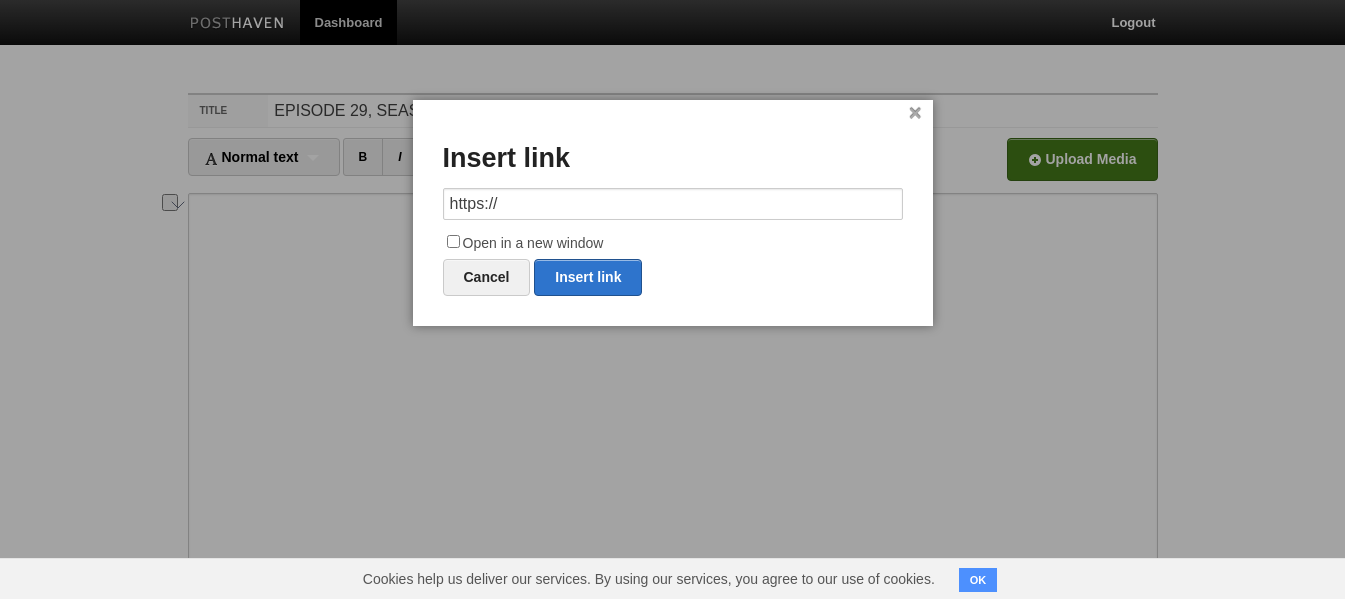 drag, startPoint x: 521, startPoint y: 195, endPoint x: 426, endPoint y: 206, distance: 95.63472 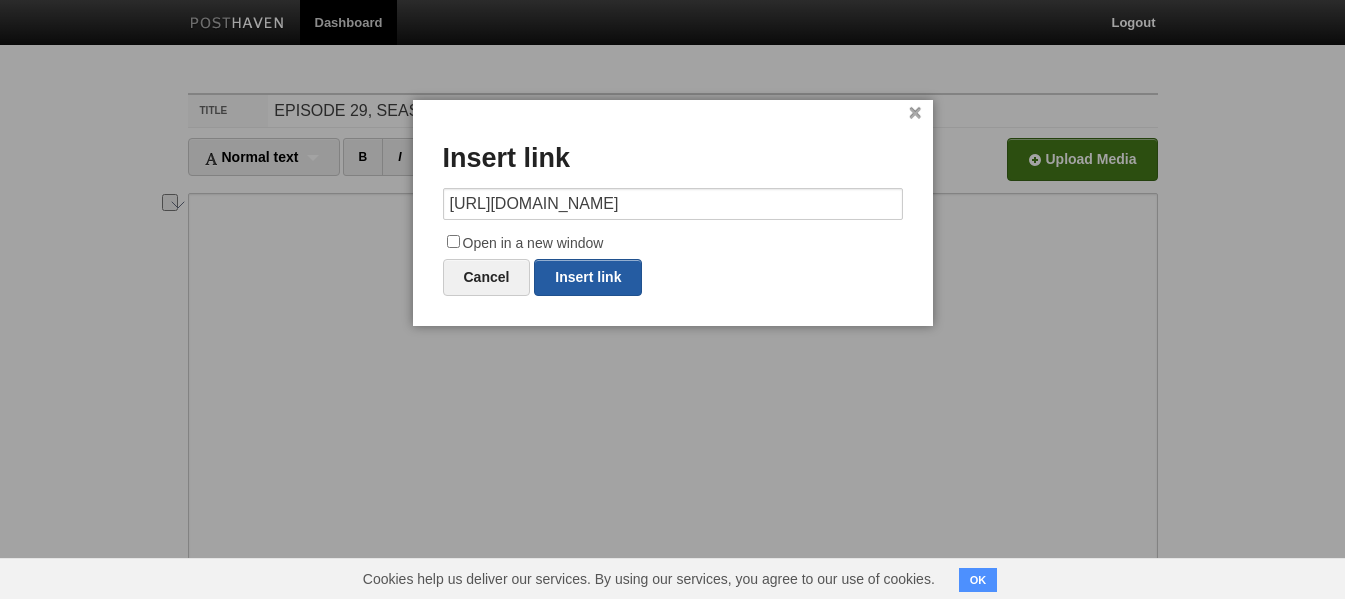 click on "Insert link" at bounding box center (588, 277) 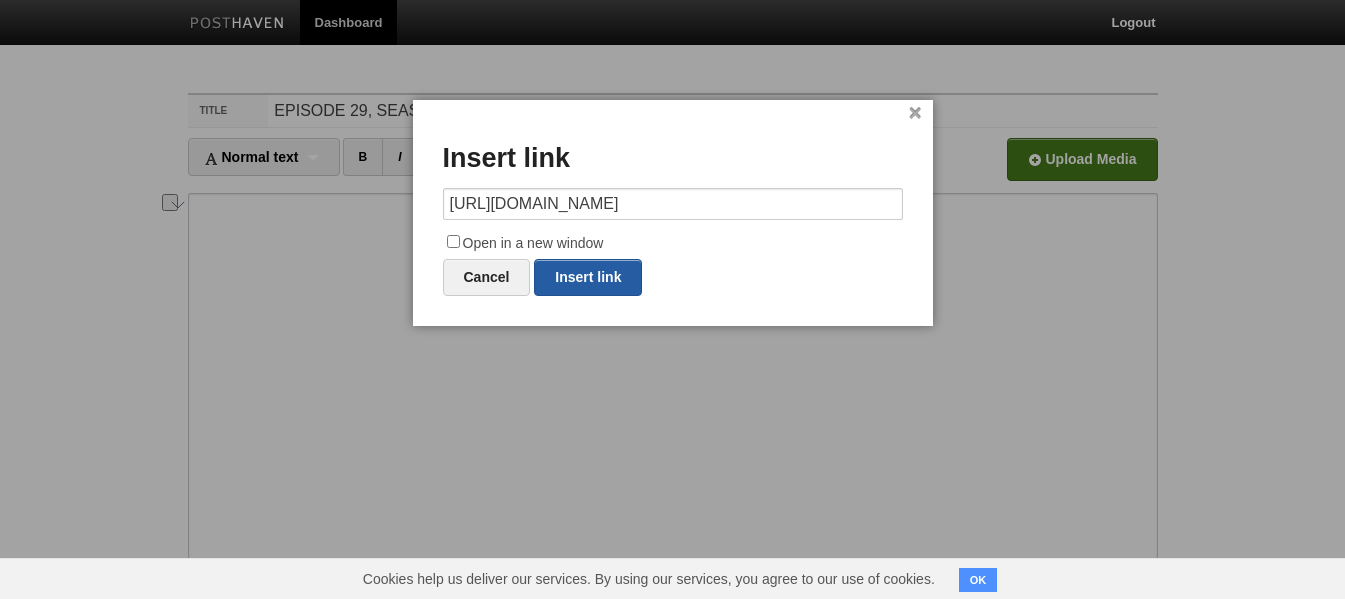 type on "https://" 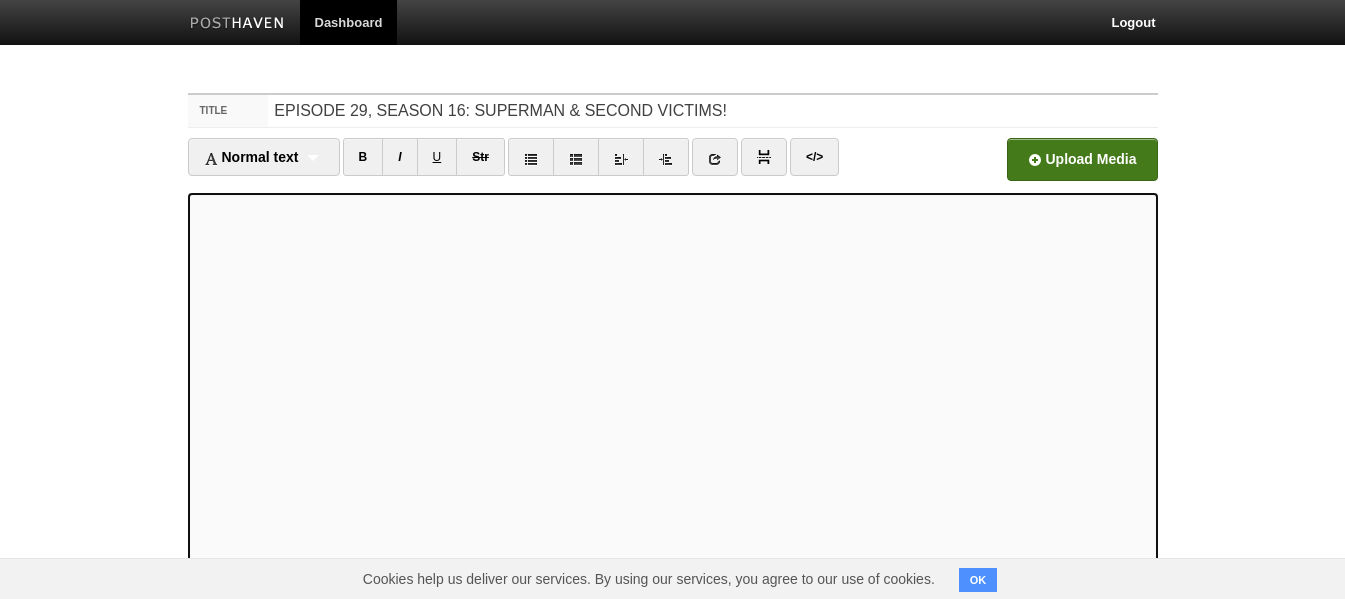 click at bounding box center [478, 165] 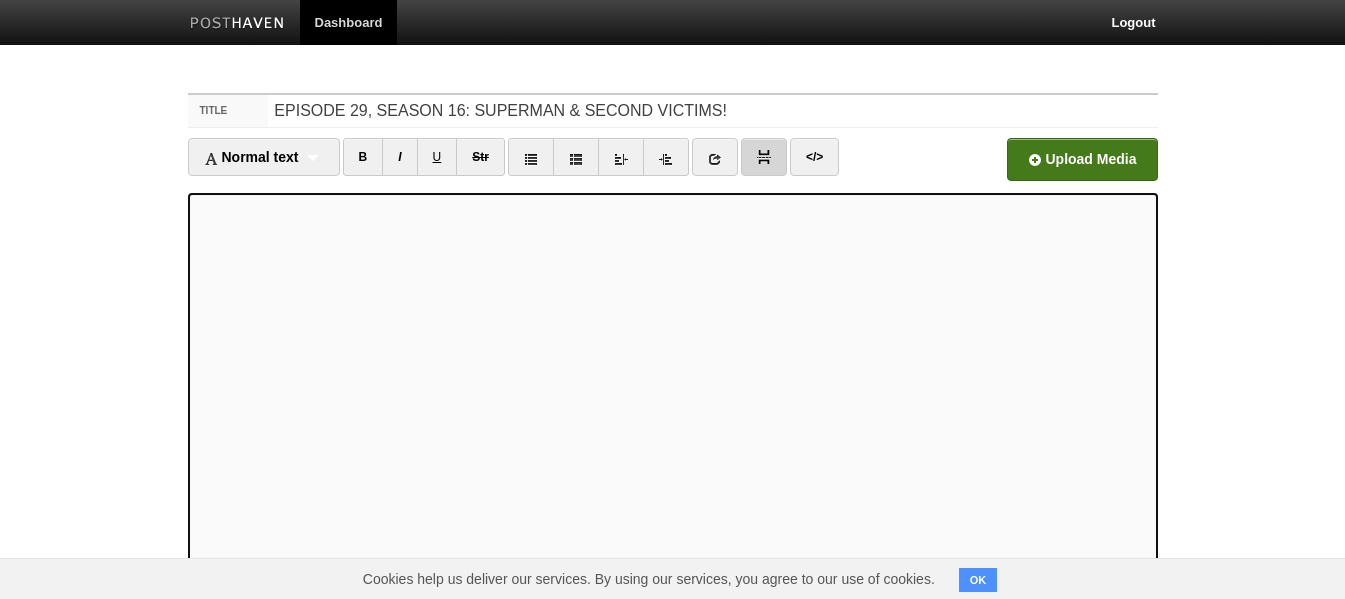 click at bounding box center [764, 157] 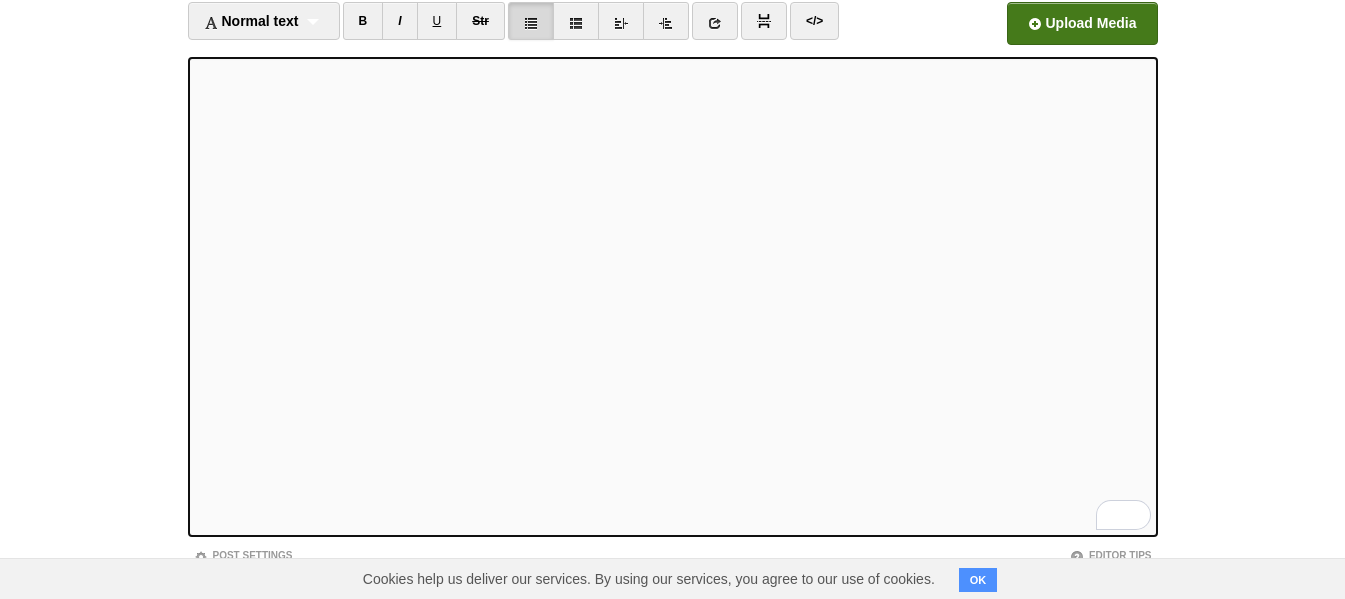 scroll, scrollTop: 247, scrollLeft: 0, axis: vertical 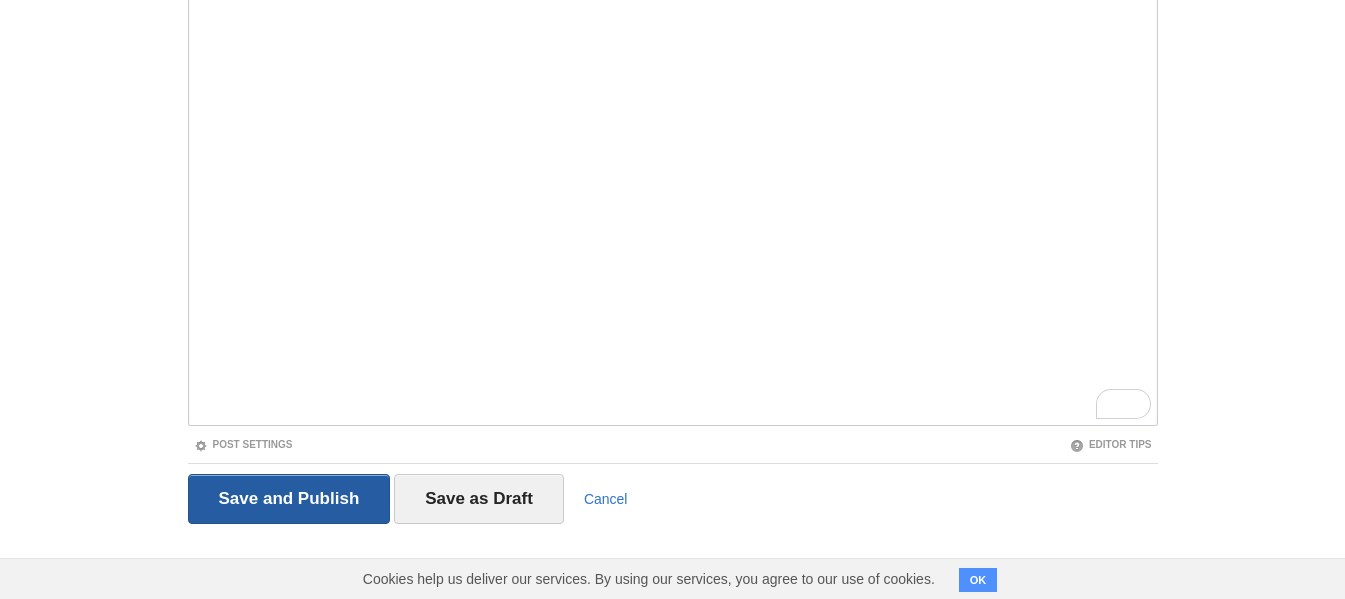 click on "Save and Publish" at bounding box center [289, 499] 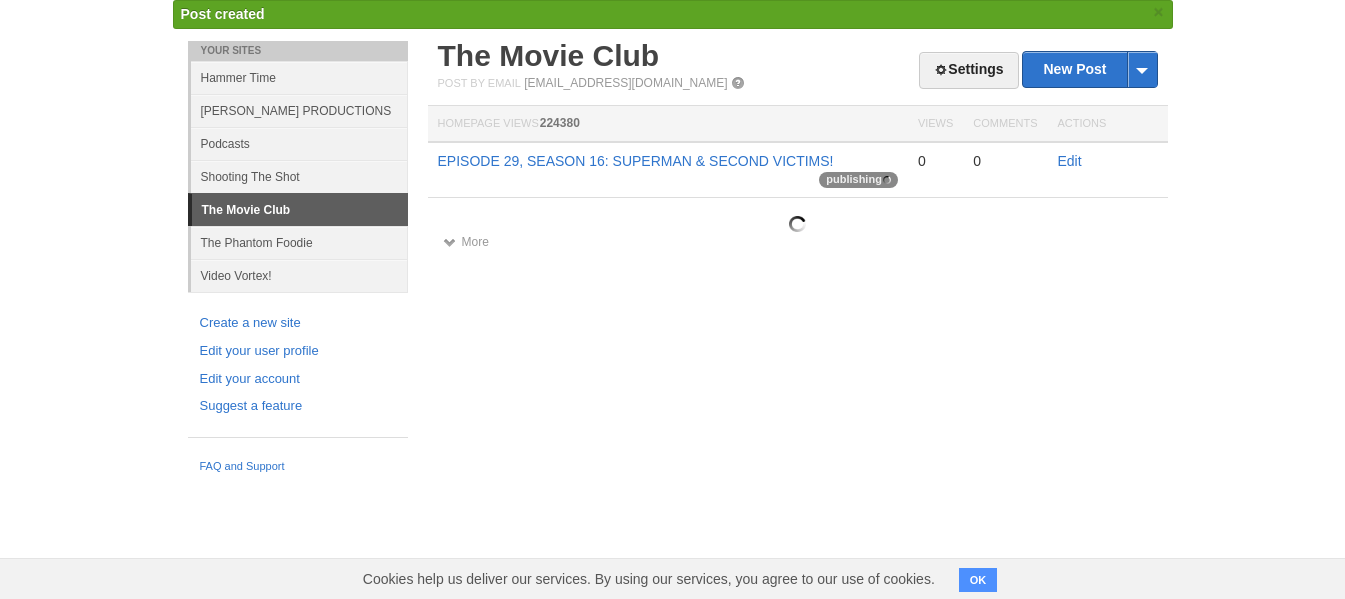 scroll, scrollTop: 0, scrollLeft: 0, axis: both 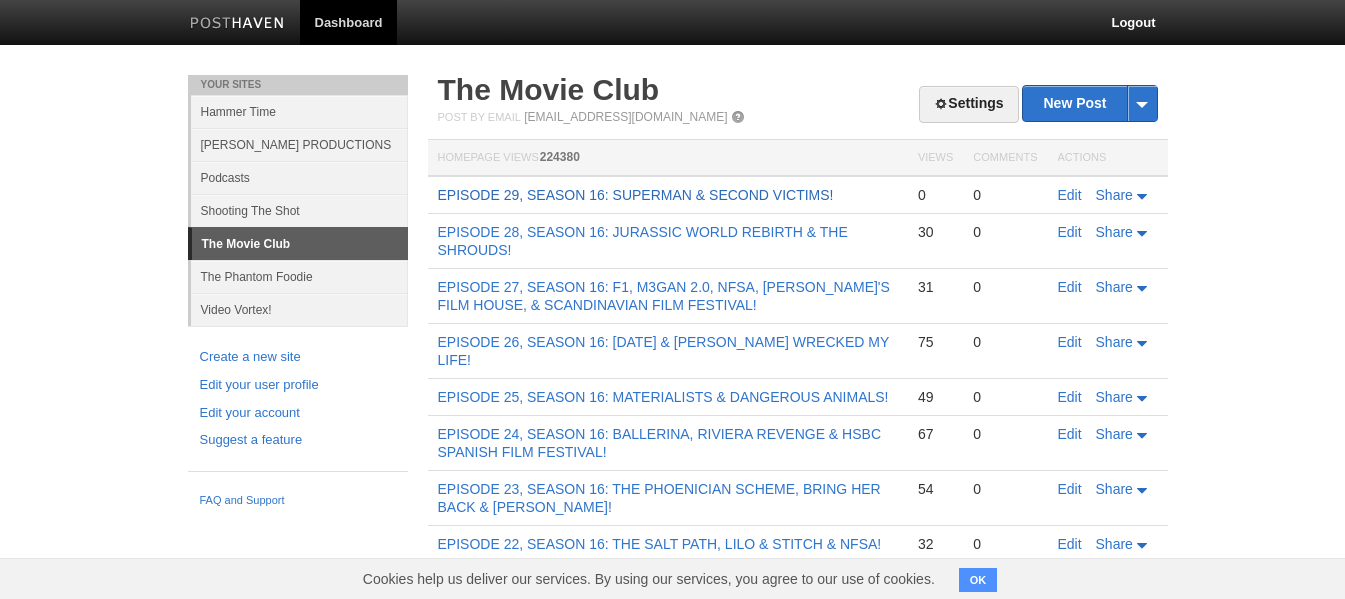 click on "EPISODE 29, SEASON 16: SUPERMAN & SECOND VICTIMS!" at bounding box center (636, 195) 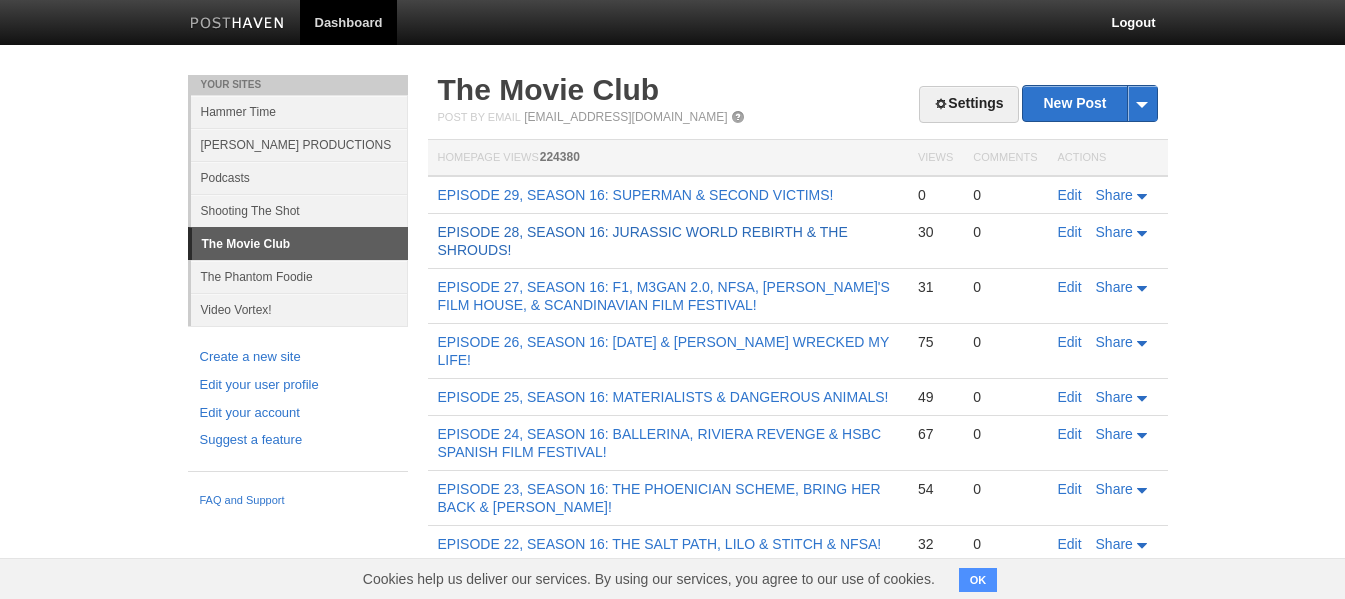 click on "EPISODE 28, SEASON 16: JURASSIC WORLD REBIRTH & THE SHROUDS!" at bounding box center [643, 241] 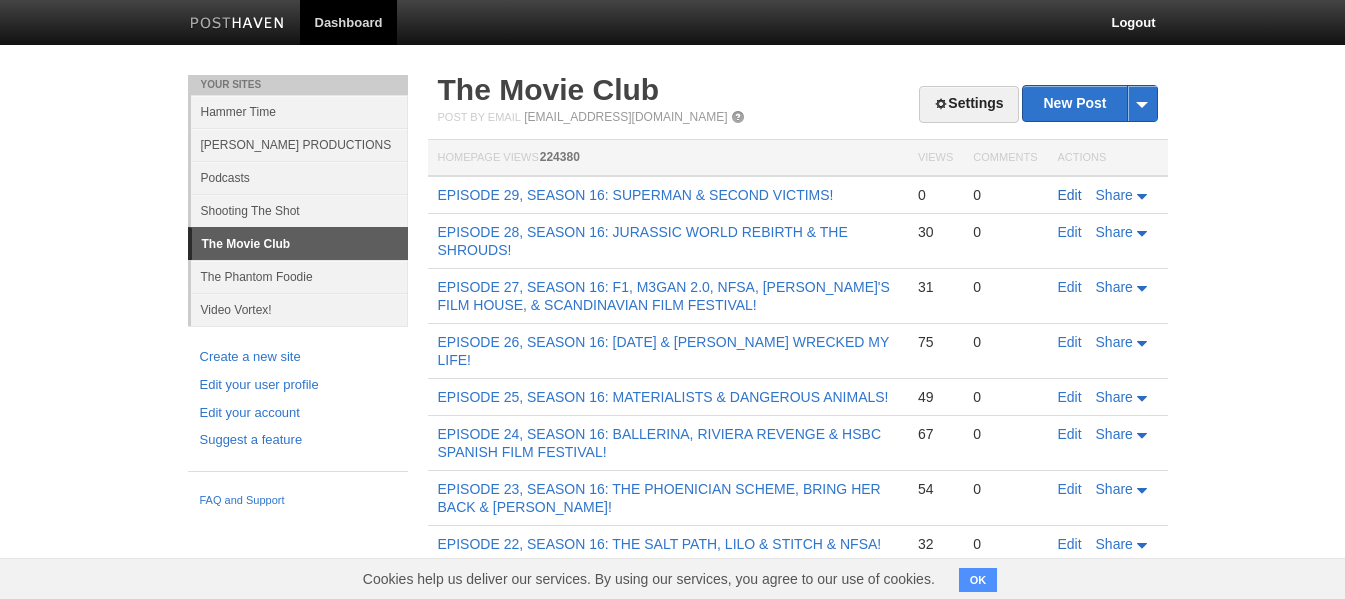 click on "Edit" at bounding box center (1070, 195) 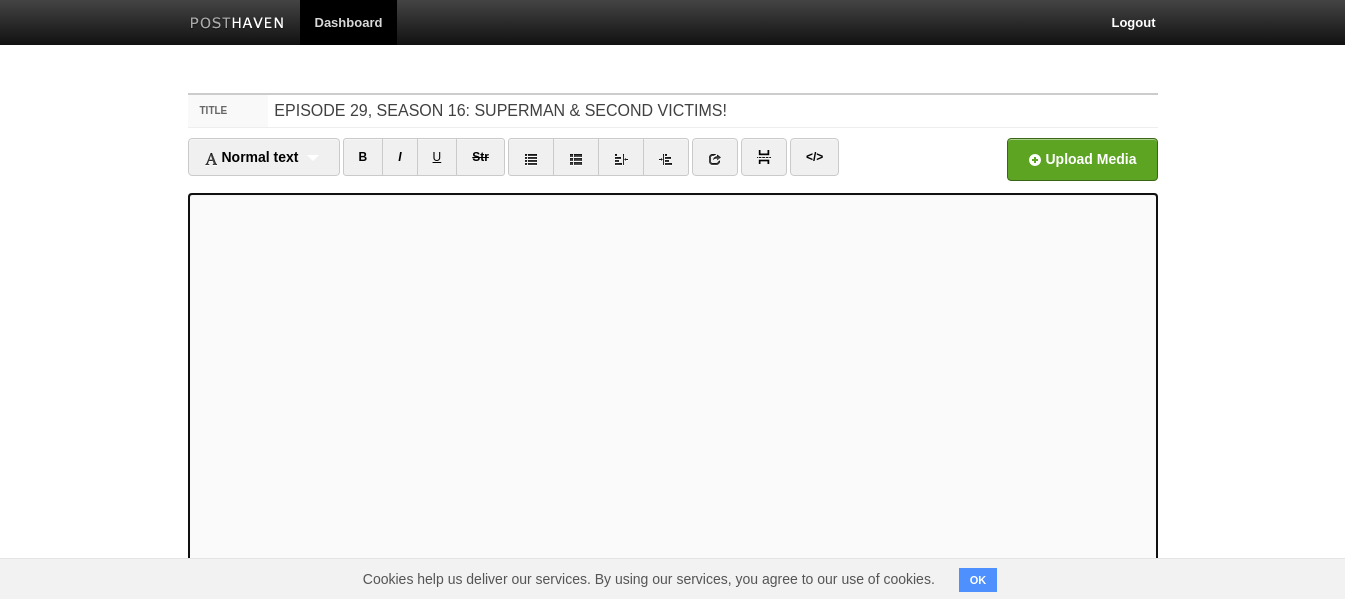 scroll, scrollTop: 167, scrollLeft: 0, axis: vertical 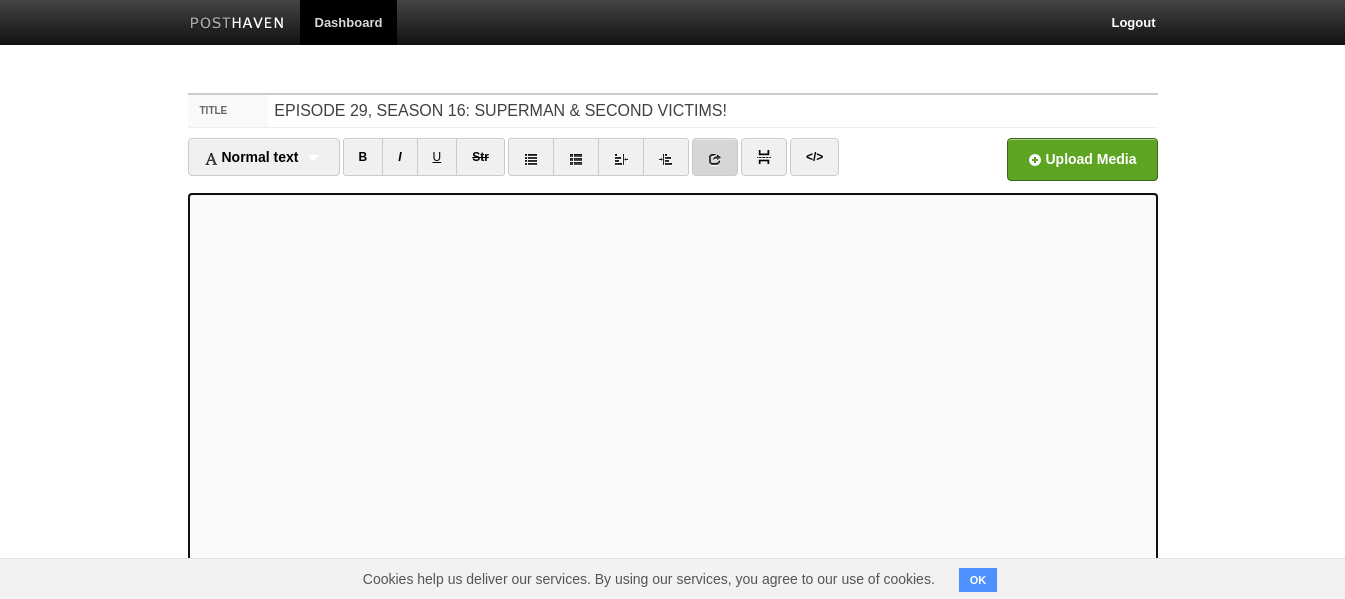 click at bounding box center (715, 159) 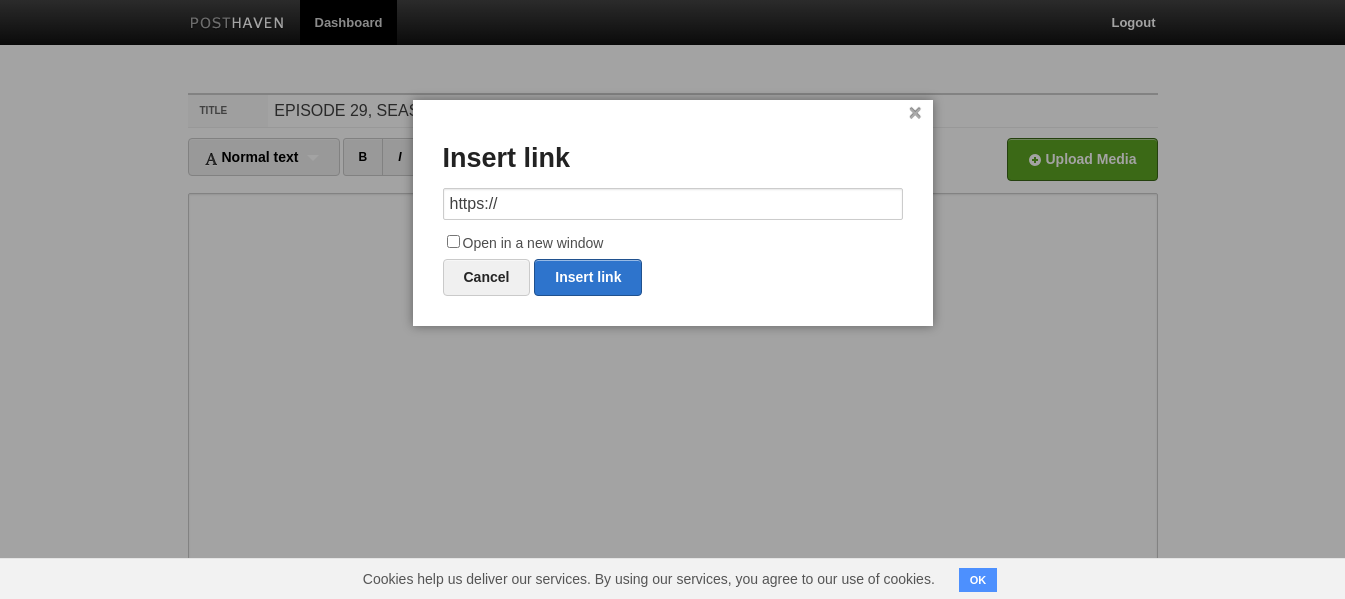 drag, startPoint x: 689, startPoint y: 198, endPoint x: 405, endPoint y: 211, distance: 284.2974 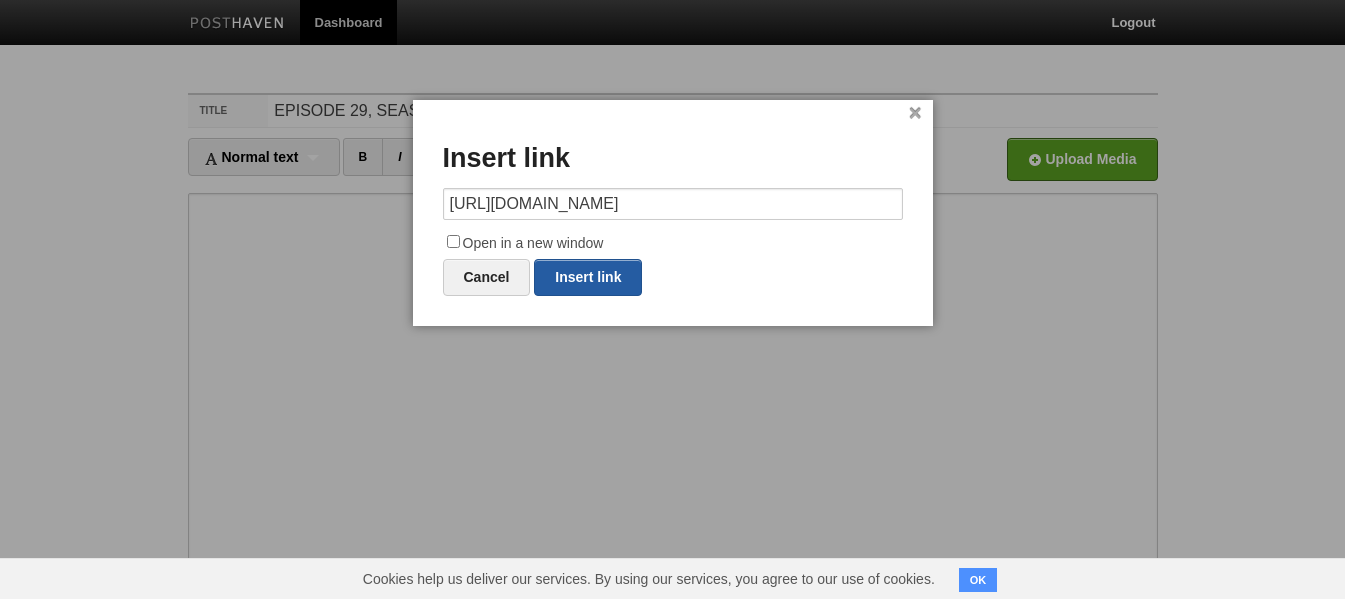 click on "Insert link" at bounding box center [588, 277] 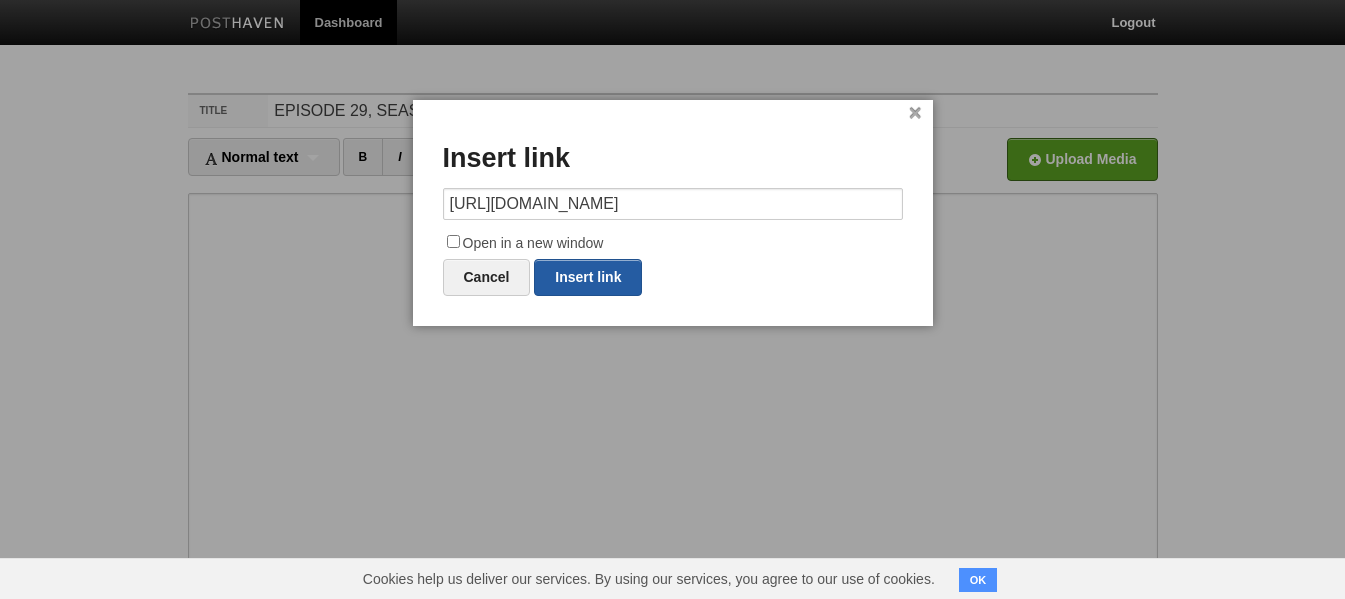 type on "https://" 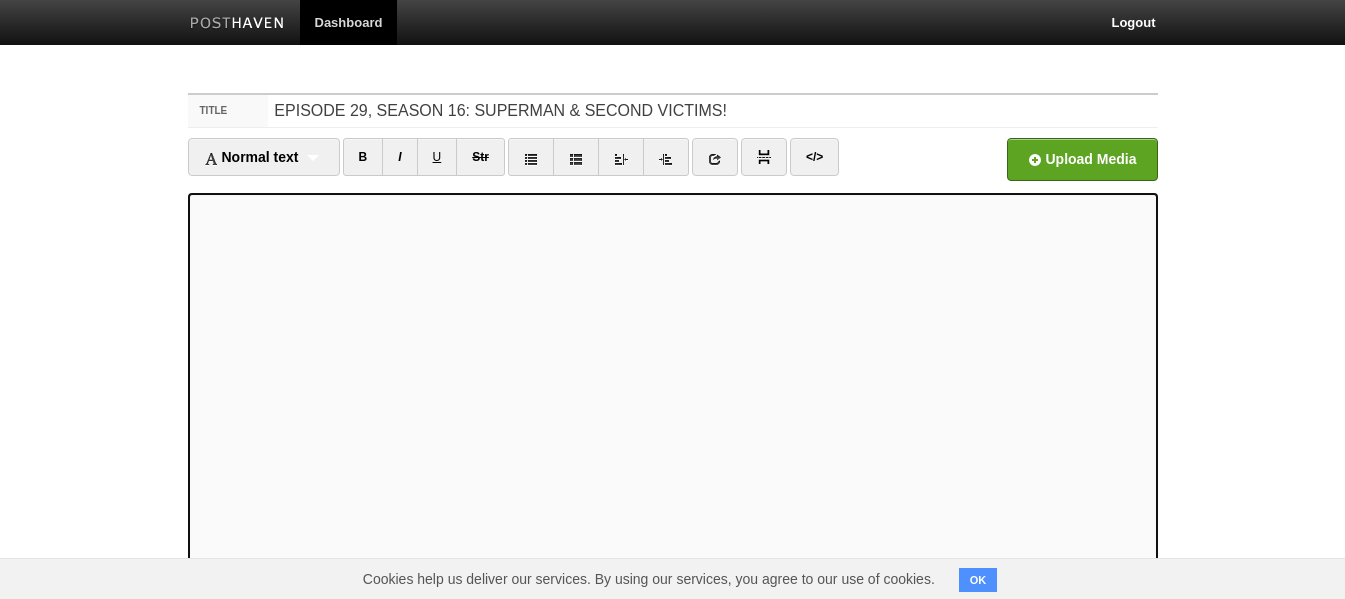 scroll, scrollTop: 124, scrollLeft: 0, axis: vertical 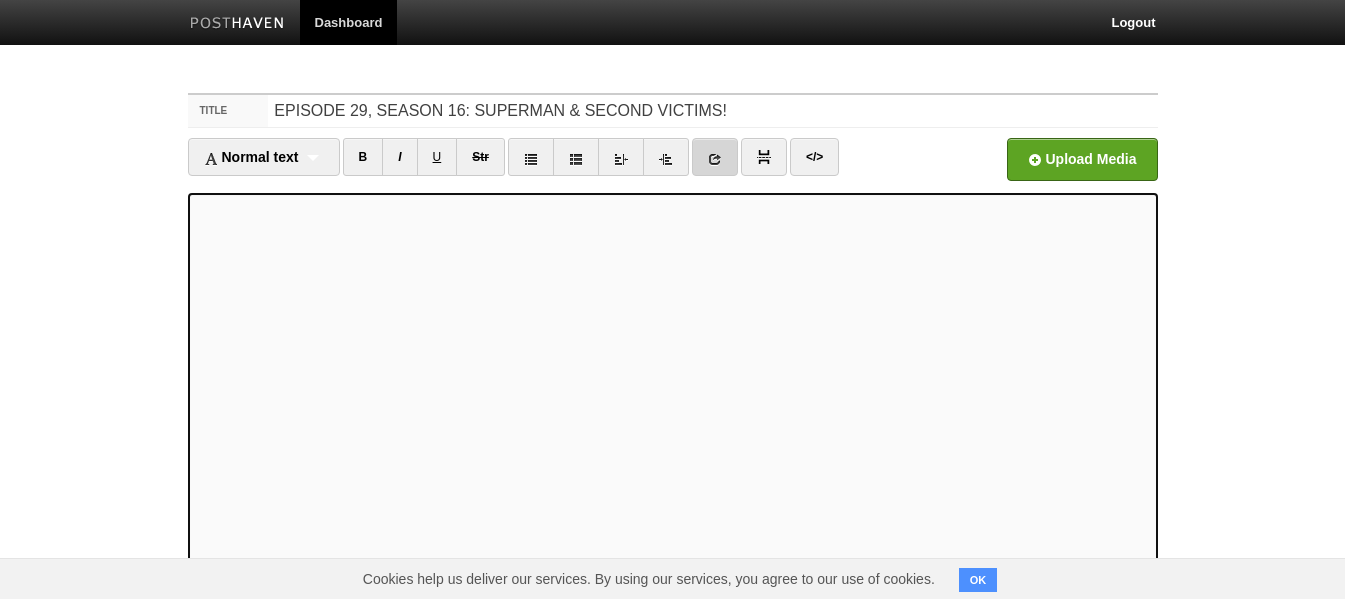 click at bounding box center (715, 159) 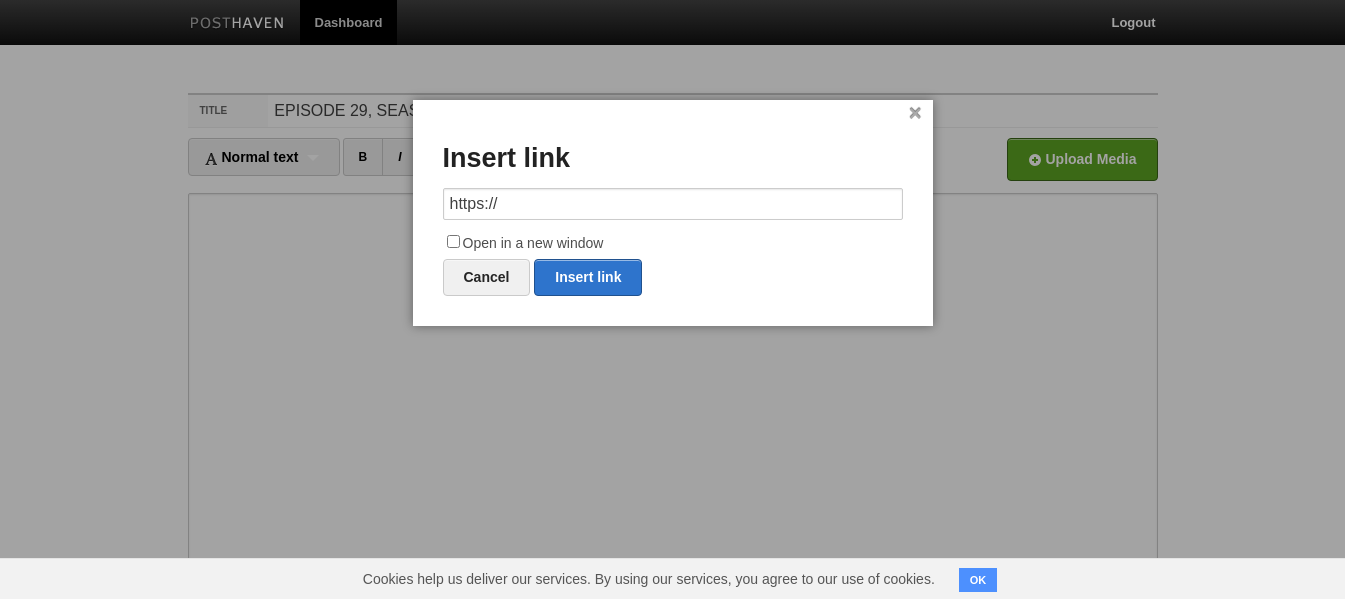 drag, startPoint x: 565, startPoint y: 201, endPoint x: 408, endPoint y: 205, distance: 157.05095 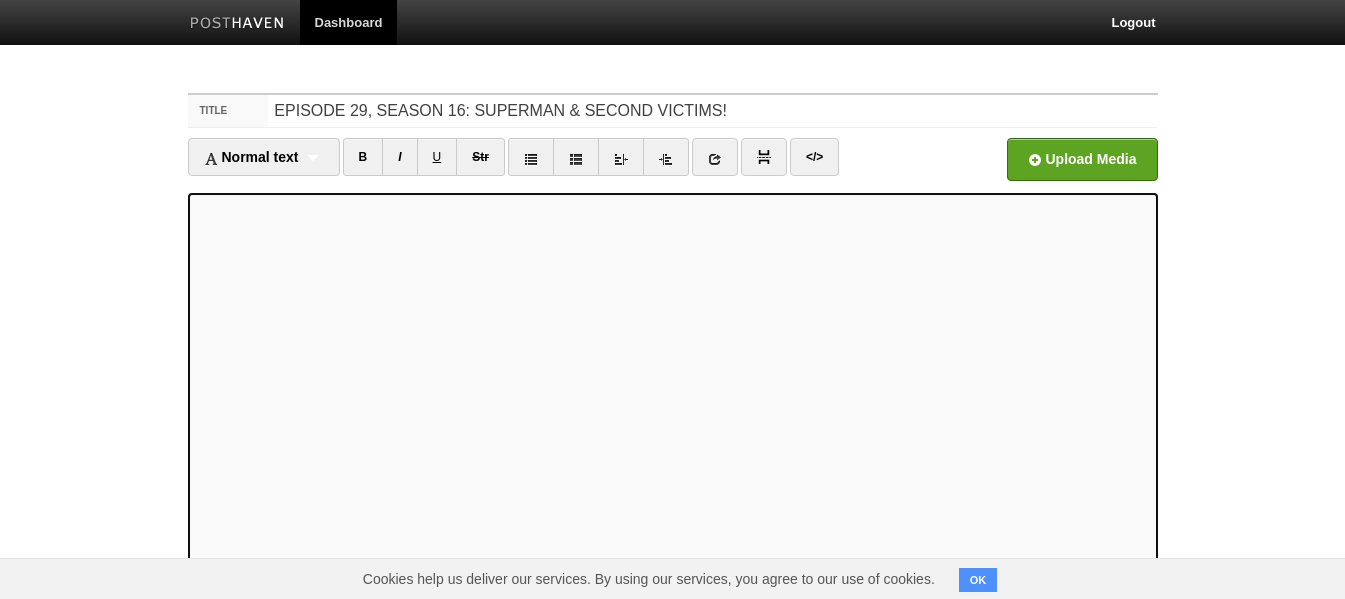 scroll, scrollTop: 333, scrollLeft: 0, axis: vertical 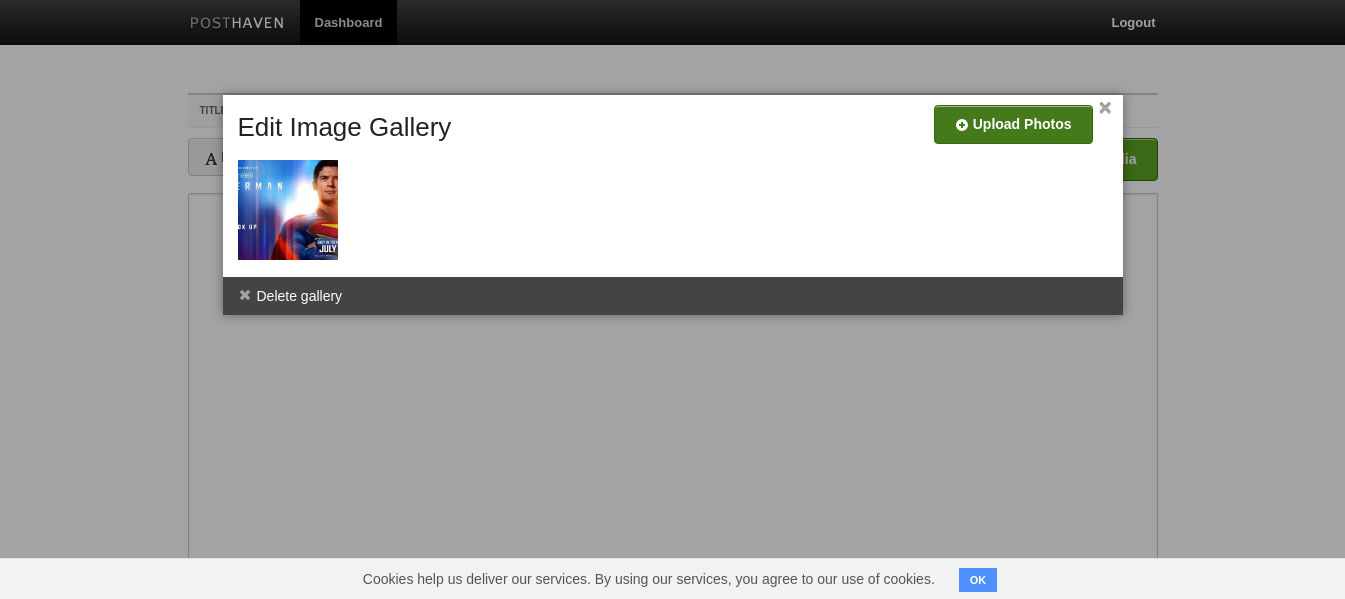 click at bounding box center (413, 132) 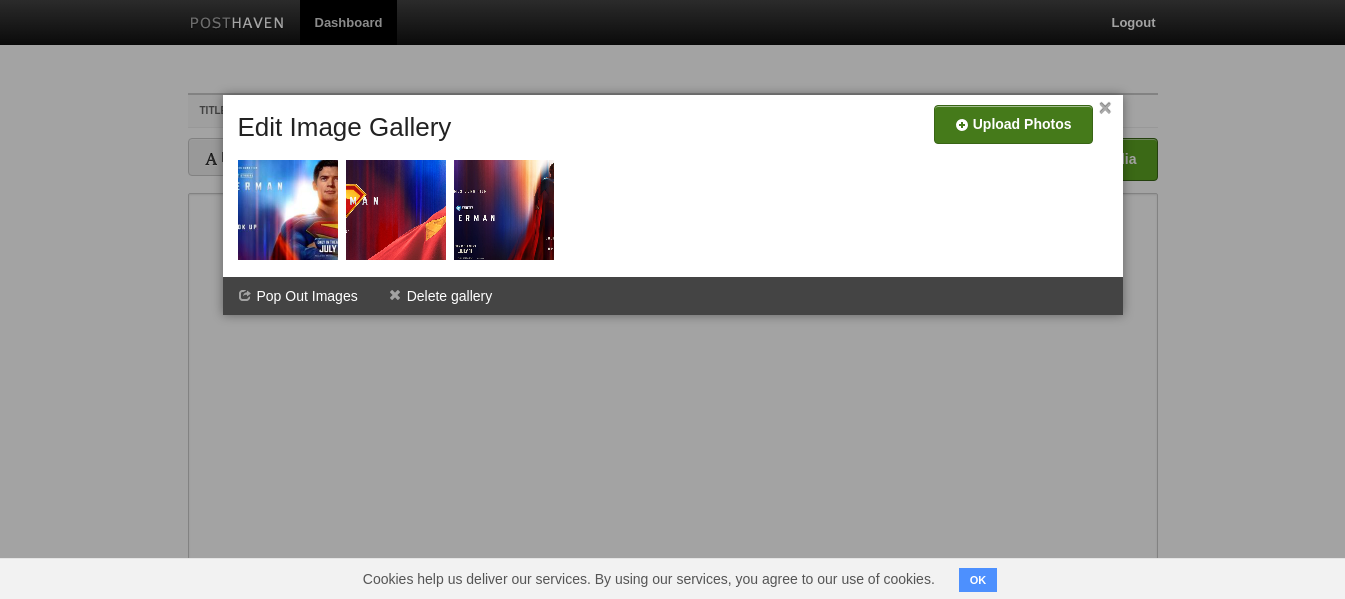 click at bounding box center (413, 132) 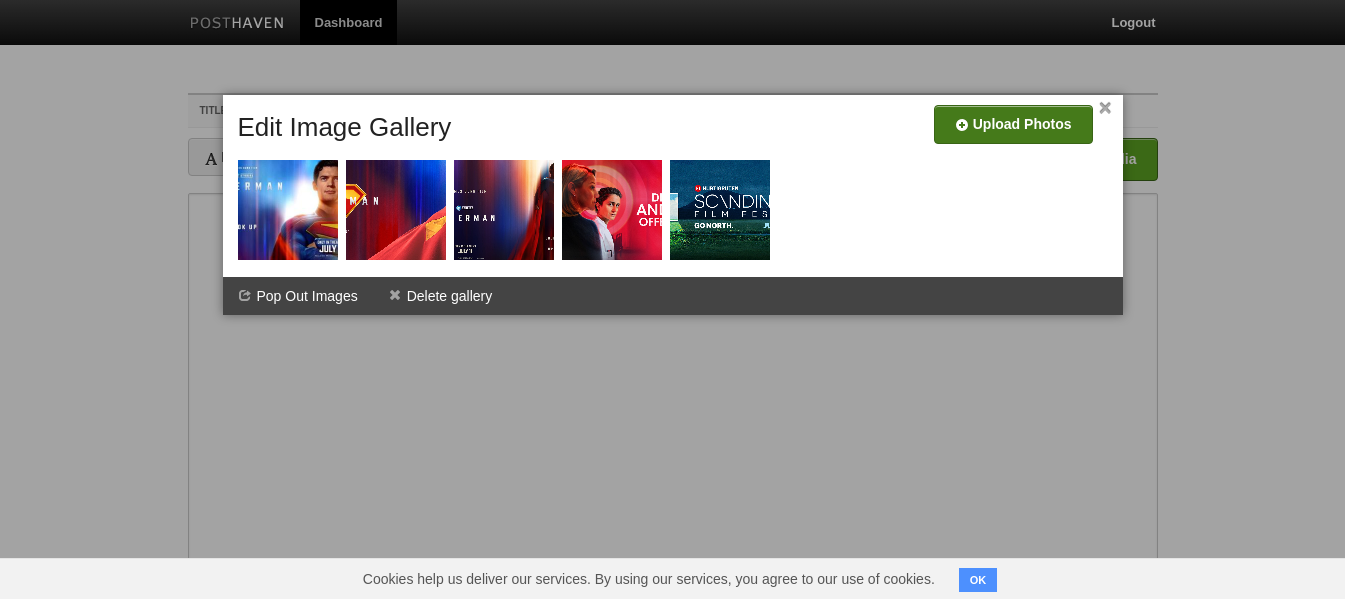 click at bounding box center (677, 190) 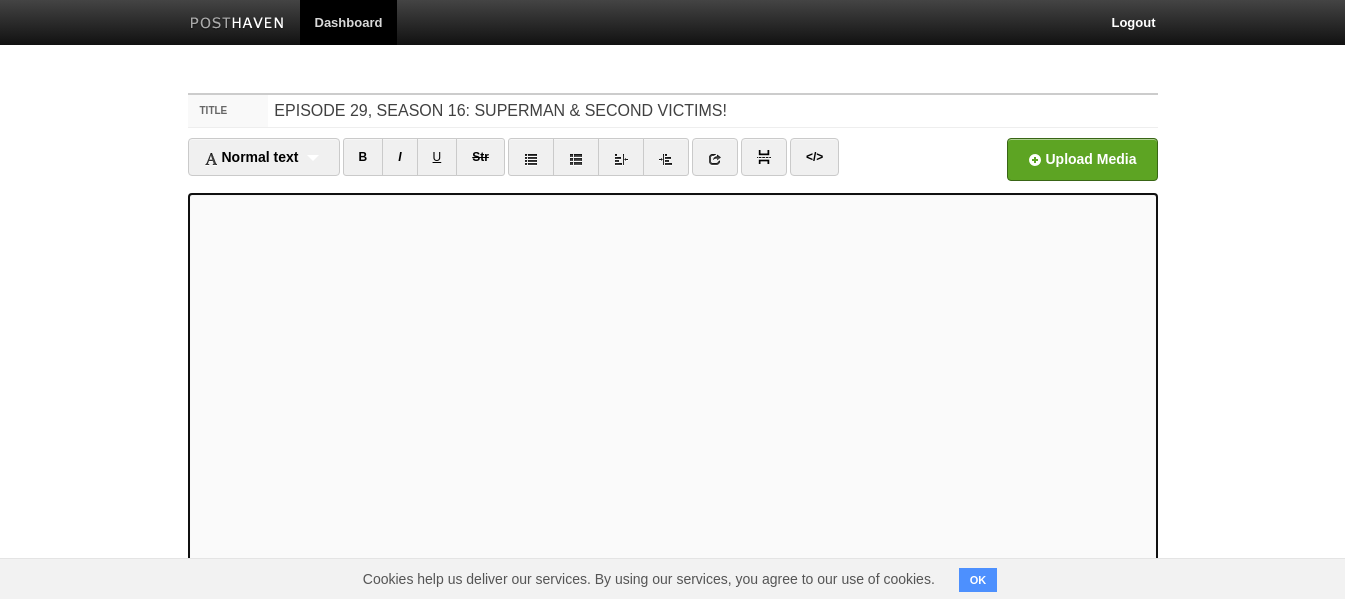 scroll, scrollTop: 340, scrollLeft: 0, axis: vertical 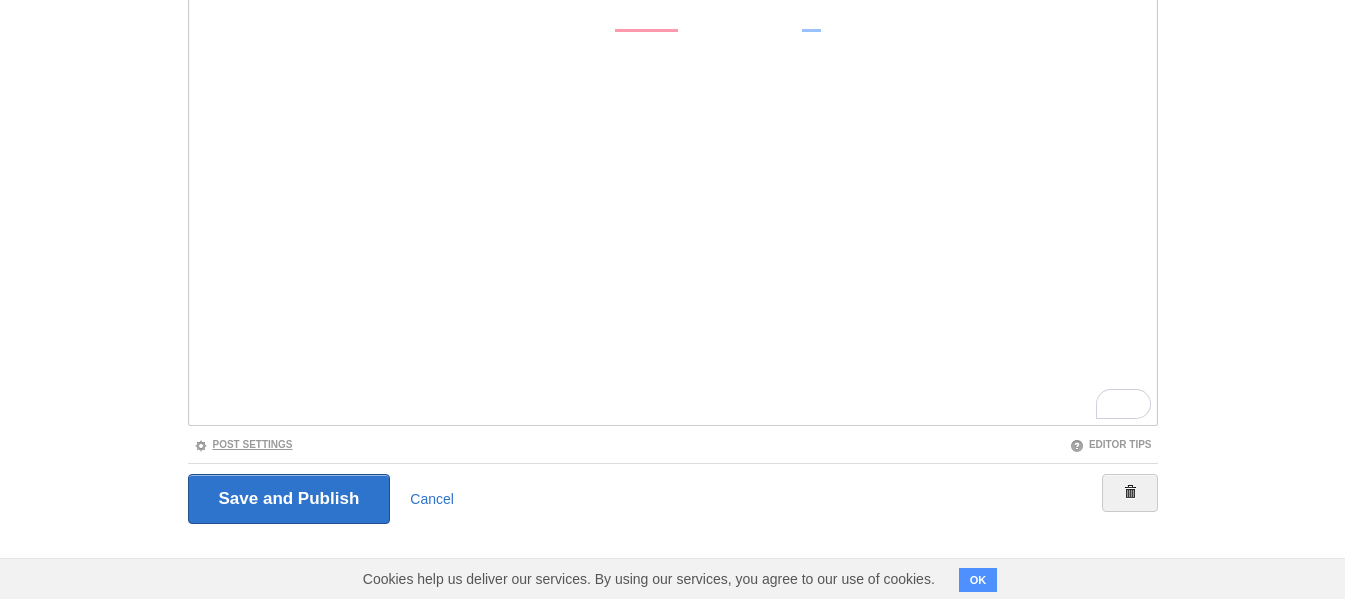 click on "Post Settings" at bounding box center (243, 444) 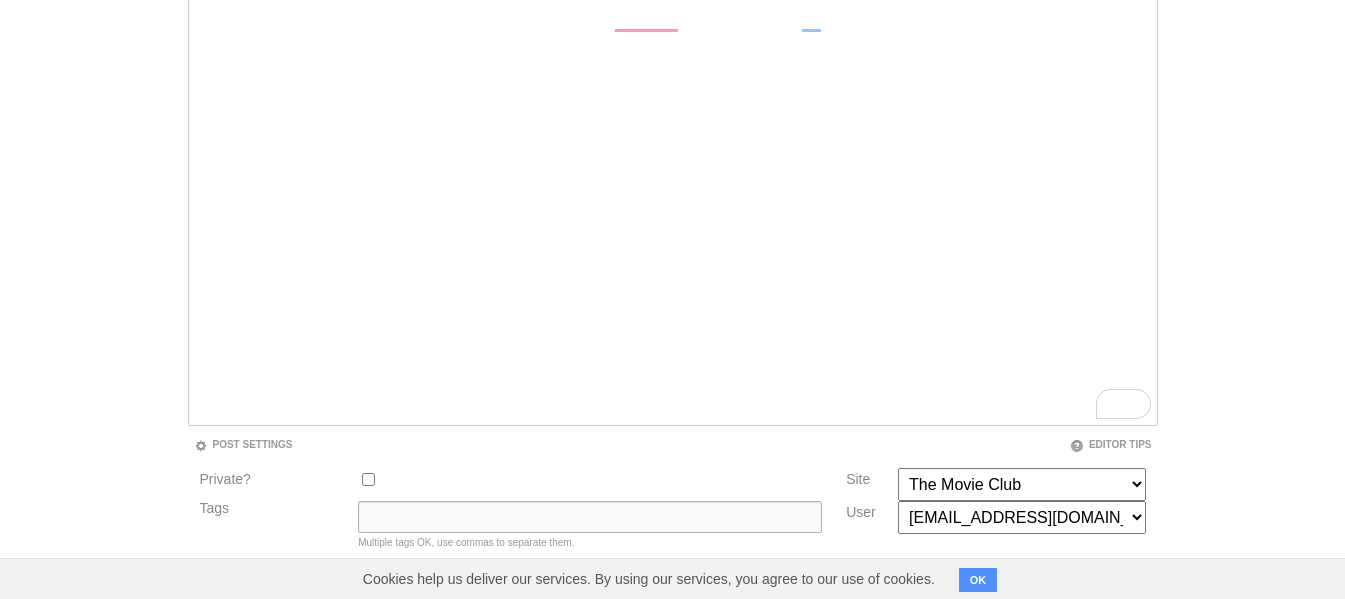 click on "Tags" at bounding box center [590, 517] 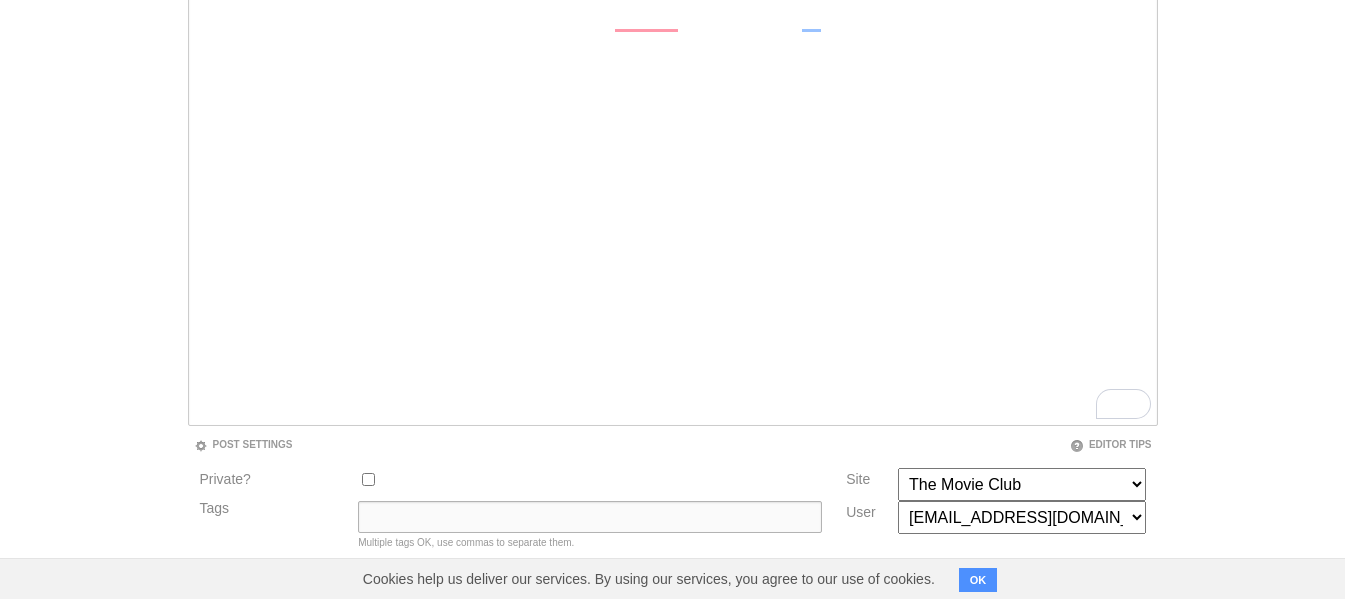 paste on "[PERSON_NAME], Characters from [GEOGRAPHIC_DATA],  [PERSON_NAME], 	[PERSON_NAME], [PERSON_NAME], [PERSON_NAME], [PERSON_NAME],  [PERSON_NAME],  [PERSON_NAME],  [PERSON_NAME],  [PERSON_NAME], [PERSON_NAME], [PERSON_NAME],  [PERSON_NAME],  [PERSON_NAME],  [PERSON_NAME],  DC Studios,  Troll Court Entertainment,  The Safran Company, Warner Bros. Pictures,  [GEOGRAPHIC_DATA], [GEOGRAPHIC_DATA], Second Victims, Scandinavian Film Festival, Zinnini [PERSON_NAME], Hurtigruten, [PERSON_NAME], Mr Big [PERSON_NAME], [PERSON_NAME], Episode 29, Season 16, Action, Adventure, Medical Drama, Superman," 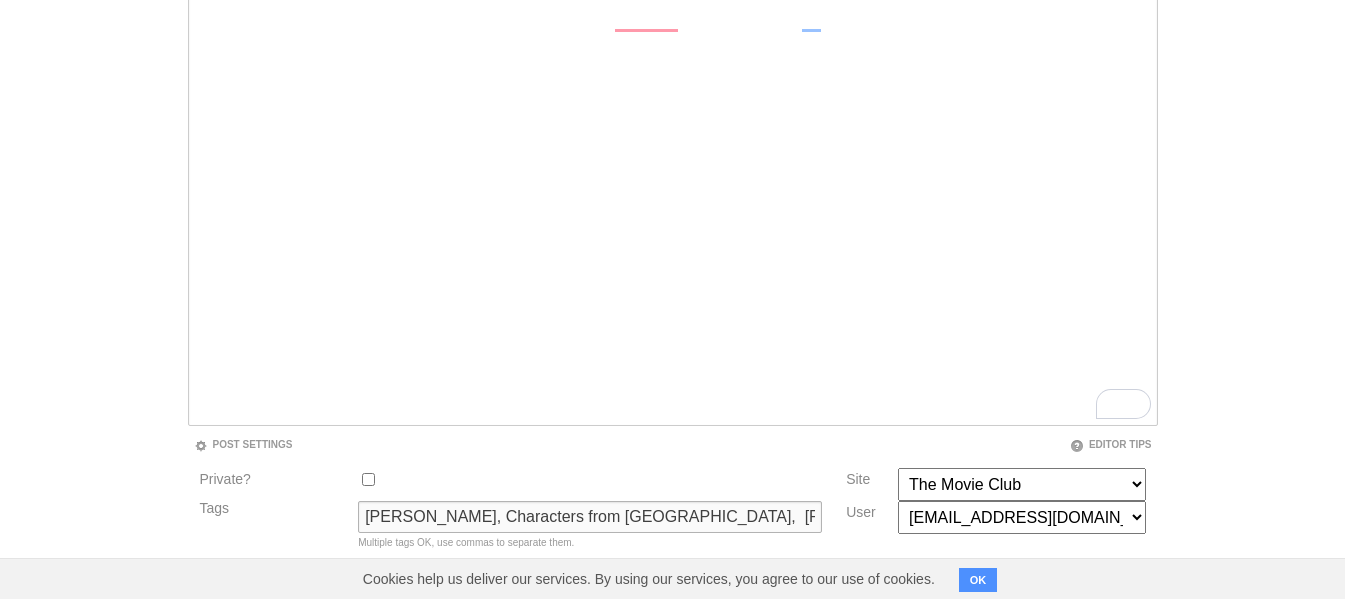 scroll, scrollTop: 0, scrollLeft: 3839, axis: horizontal 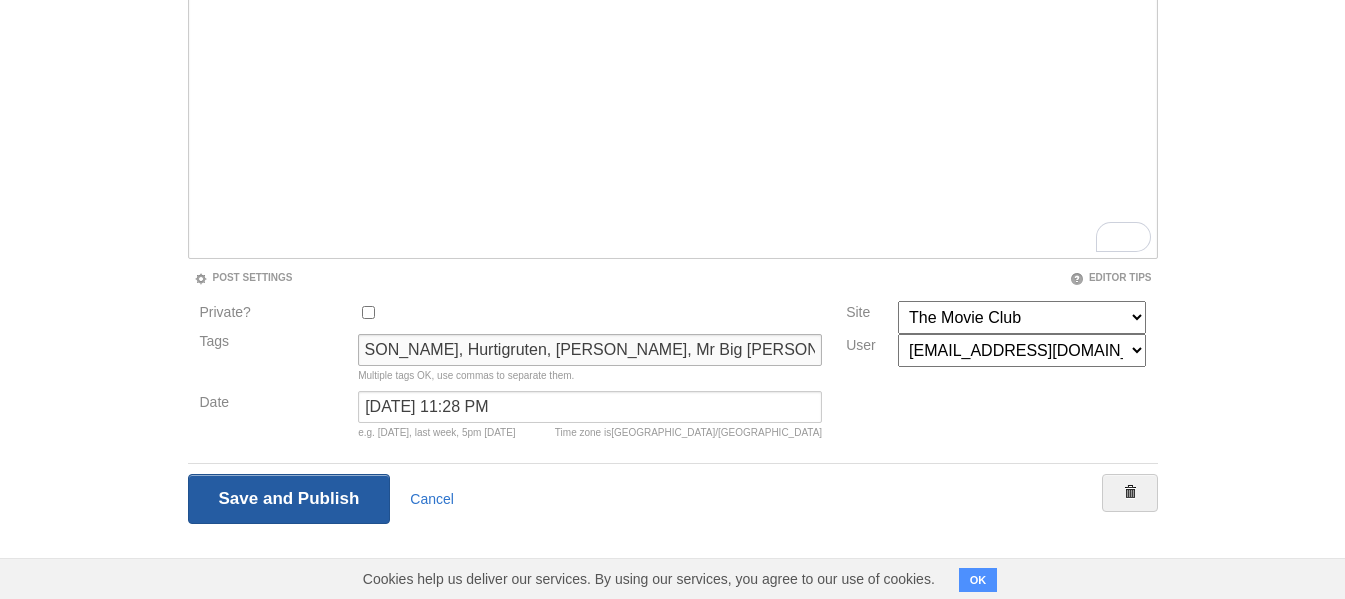 type on "[PERSON_NAME], Characters from [GEOGRAPHIC_DATA],  [PERSON_NAME], 	[PERSON_NAME], [PERSON_NAME], [PERSON_NAME], [PERSON_NAME],  [PERSON_NAME],  [PERSON_NAME],  [PERSON_NAME],  [PERSON_NAME], [PERSON_NAME], [PERSON_NAME],  [PERSON_NAME],  [PERSON_NAME],  [PERSON_NAME],  DC Studios,  Troll Court Entertainment,  The Safran Company, Warner Bros. Pictures,  [GEOGRAPHIC_DATA], [GEOGRAPHIC_DATA], Second Victims, Scandinavian Film Festival, Zinnini [PERSON_NAME], Hurtigruten, [PERSON_NAME], Mr Big [PERSON_NAME], [PERSON_NAME], Episode 29, Season 16, Action, Adventure, Medical Drama, Superman," 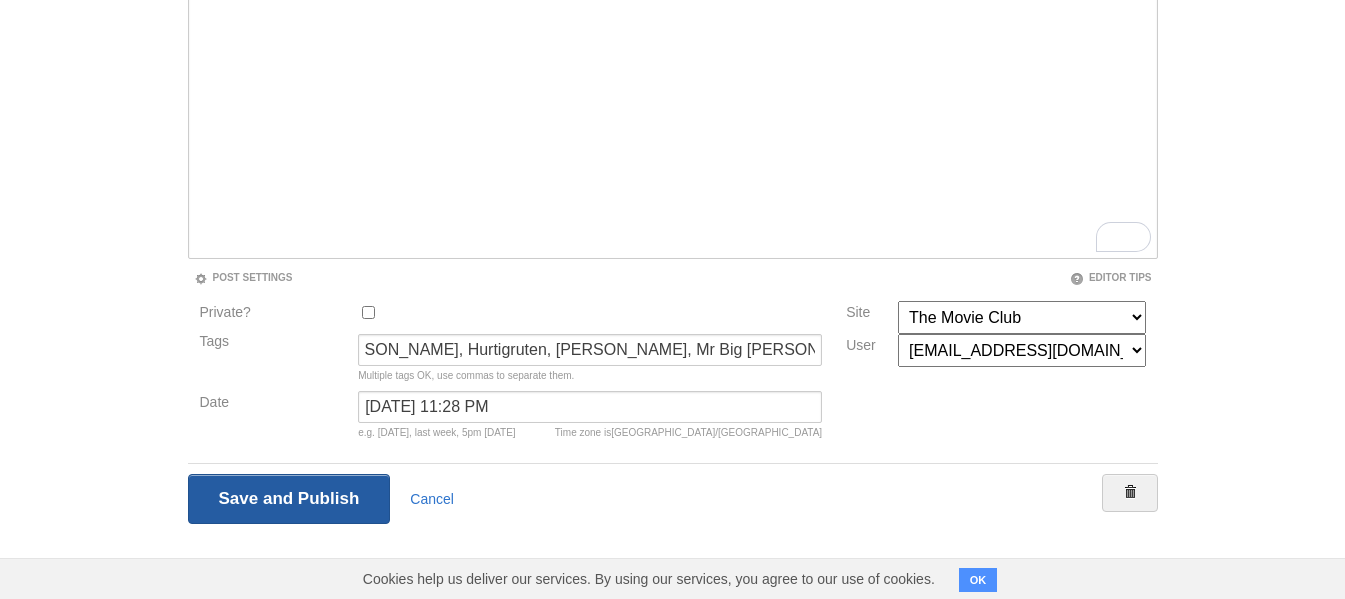 click on "Save and Publish" at bounding box center [289, 499] 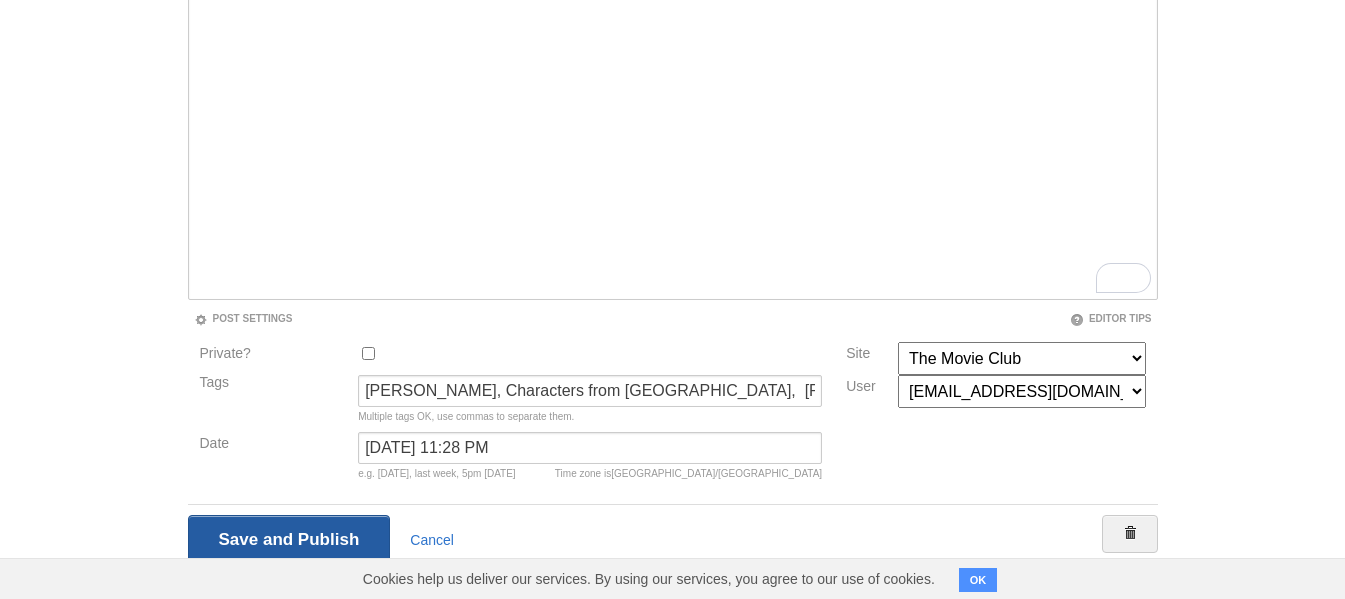 scroll, scrollTop: 75, scrollLeft: 0, axis: vertical 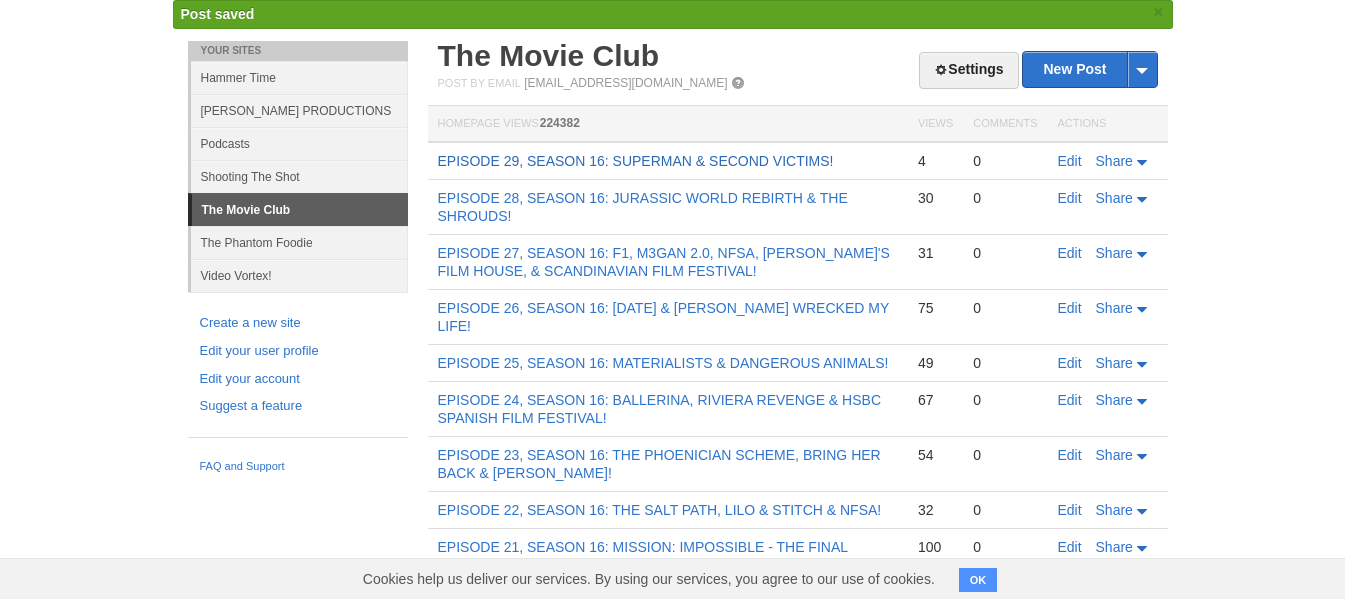 click on "EPISODE 29, SEASON 16: SUPERMAN & SECOND VICTIMS!" at bounding box center (636, 161) 